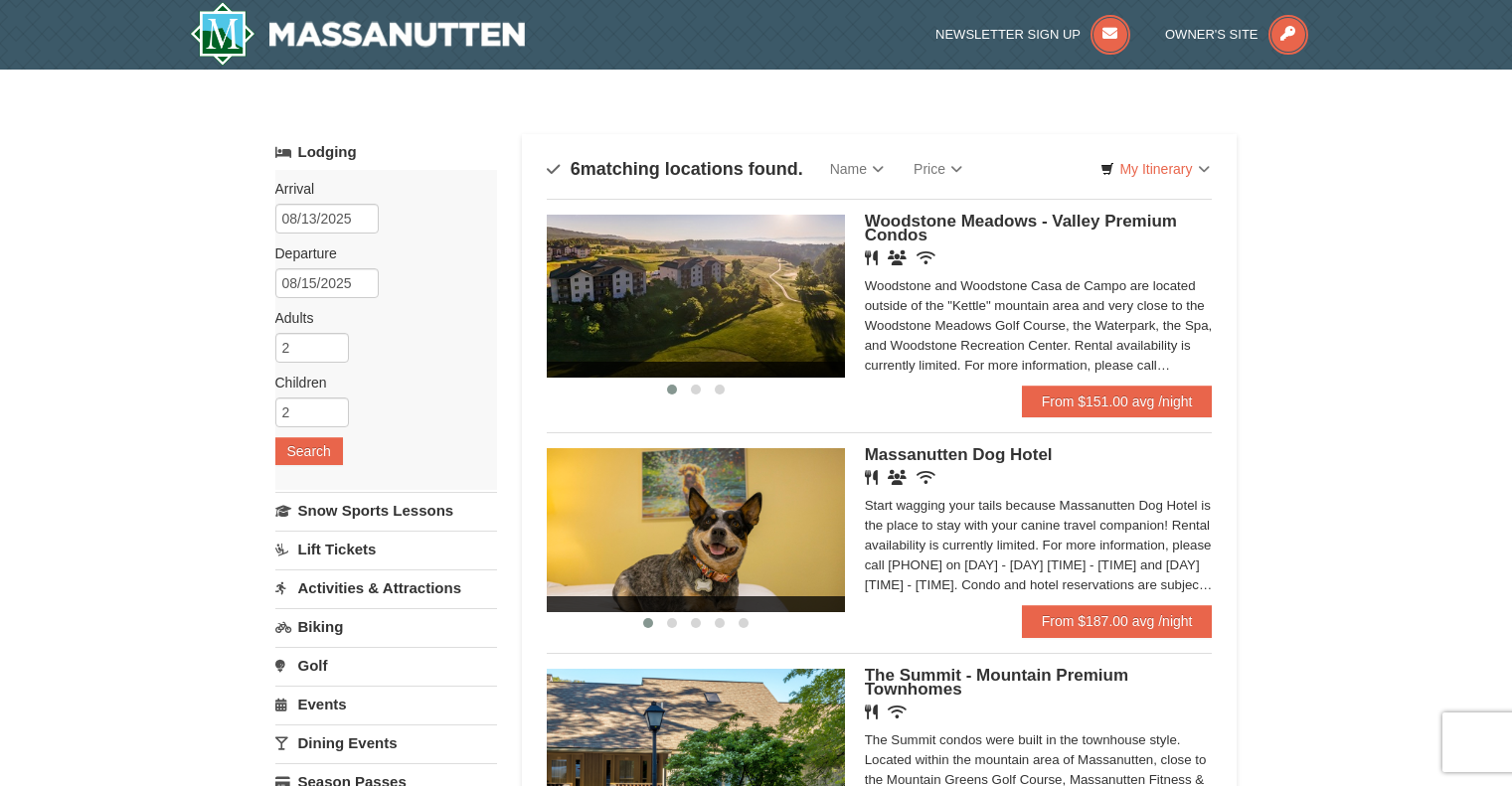 scroll, scrollTop: 0, scrollLeft: 0, axis: both 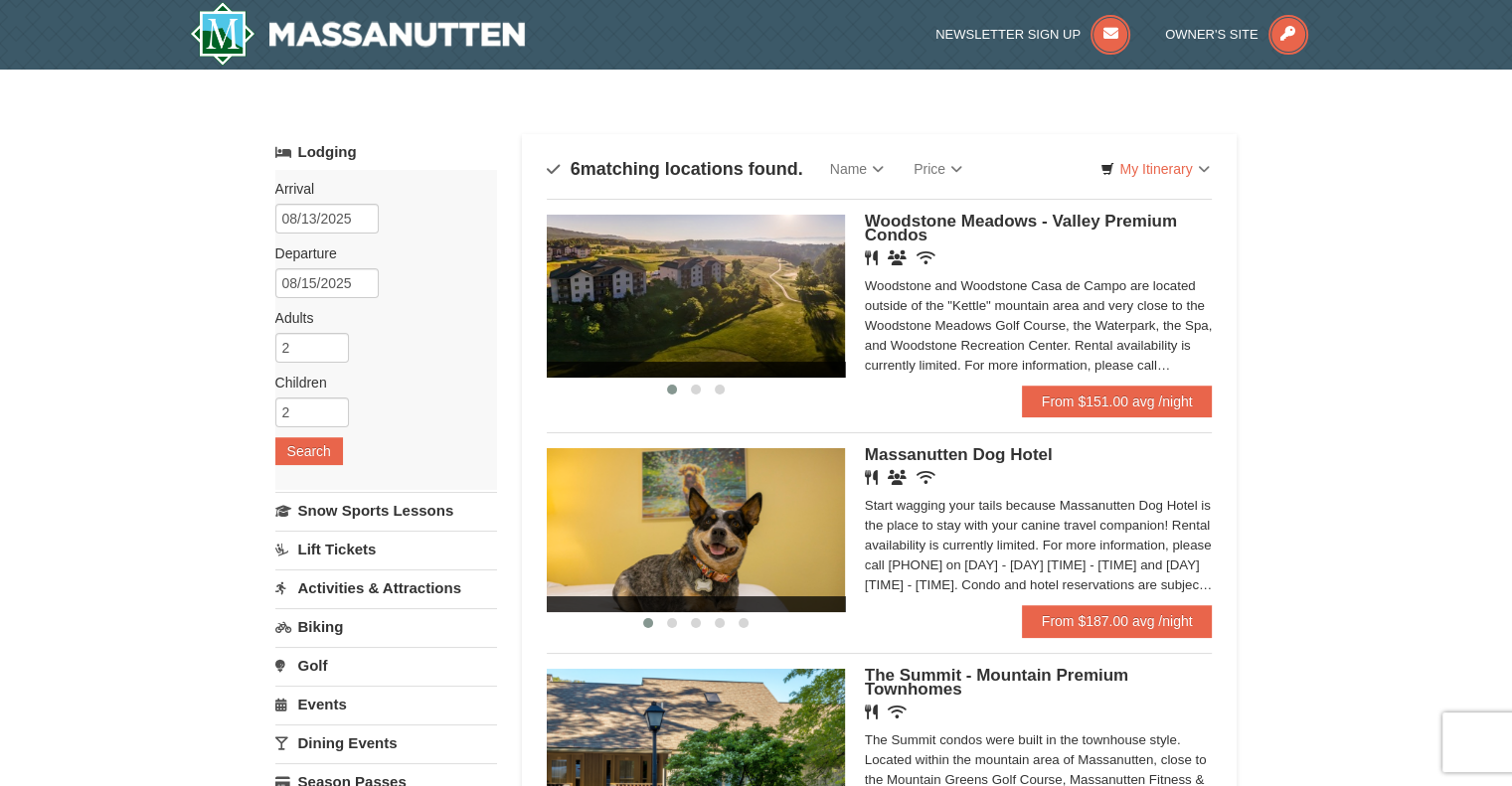 click at bounding box center [696, 296] 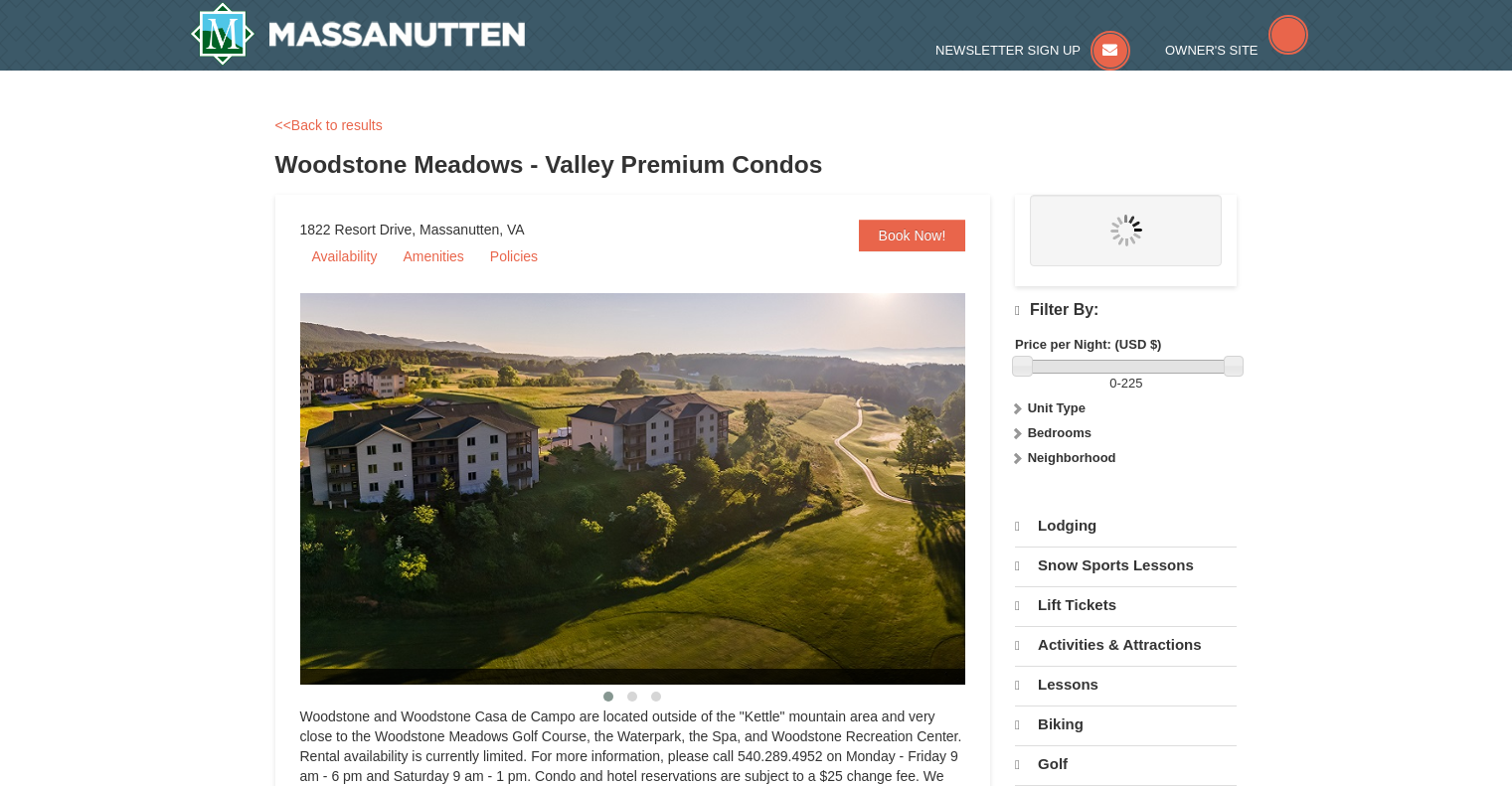 scroll, scrollTop: 0, scrollLeft: 0, axis: both 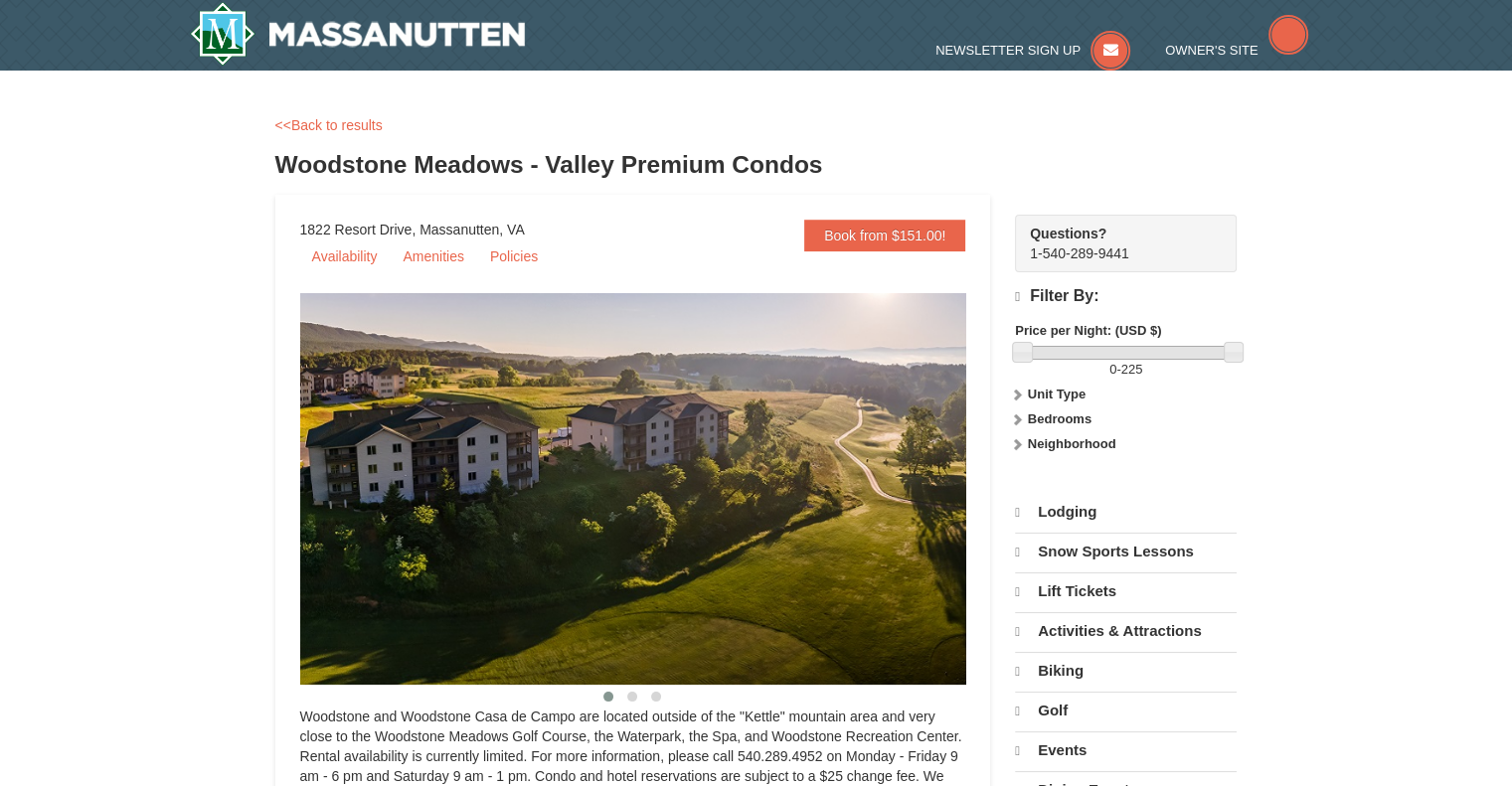 select on "8" 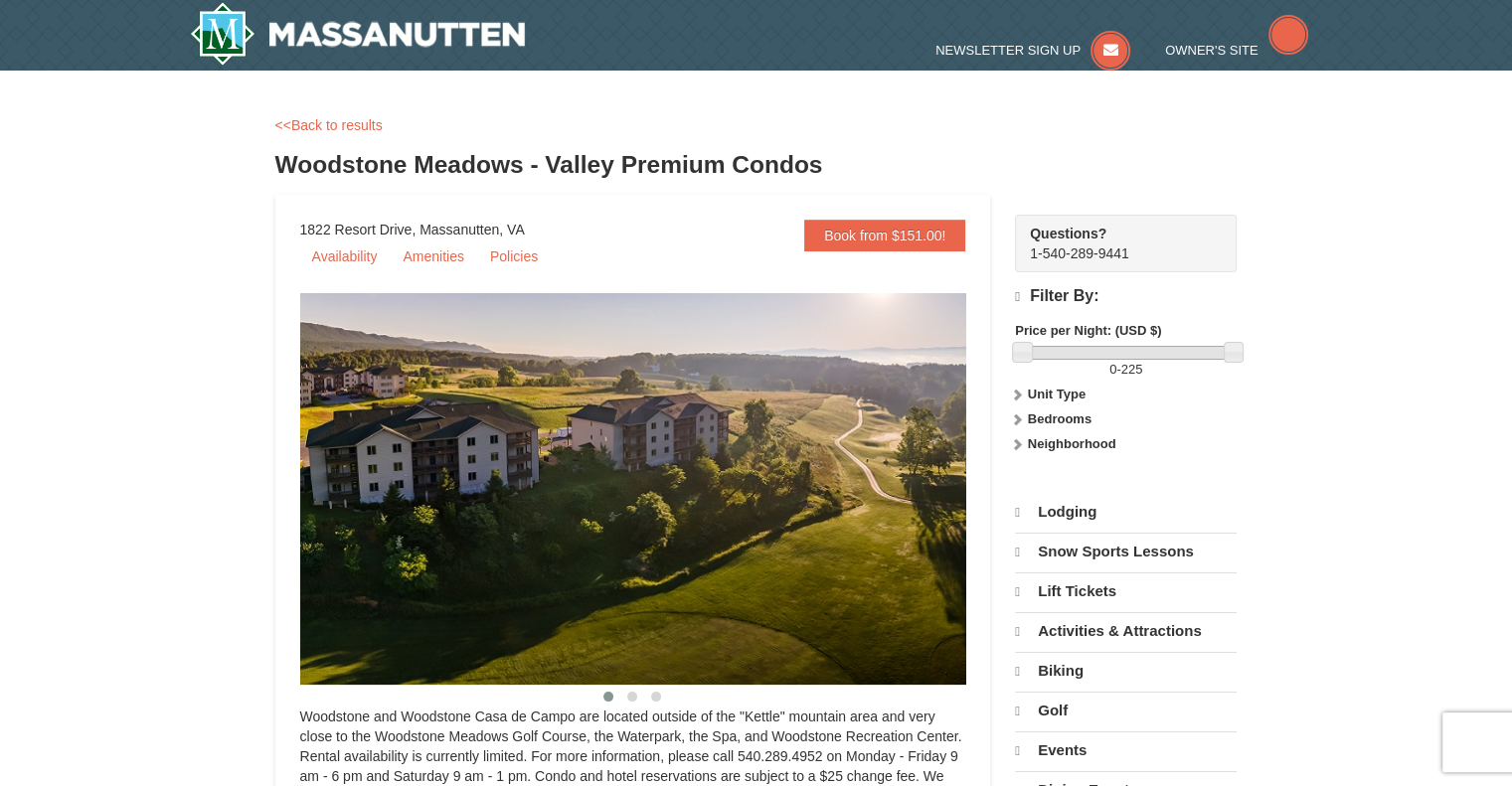 scroll, scrollTop: 0, scrollLeft: 0, axis: both 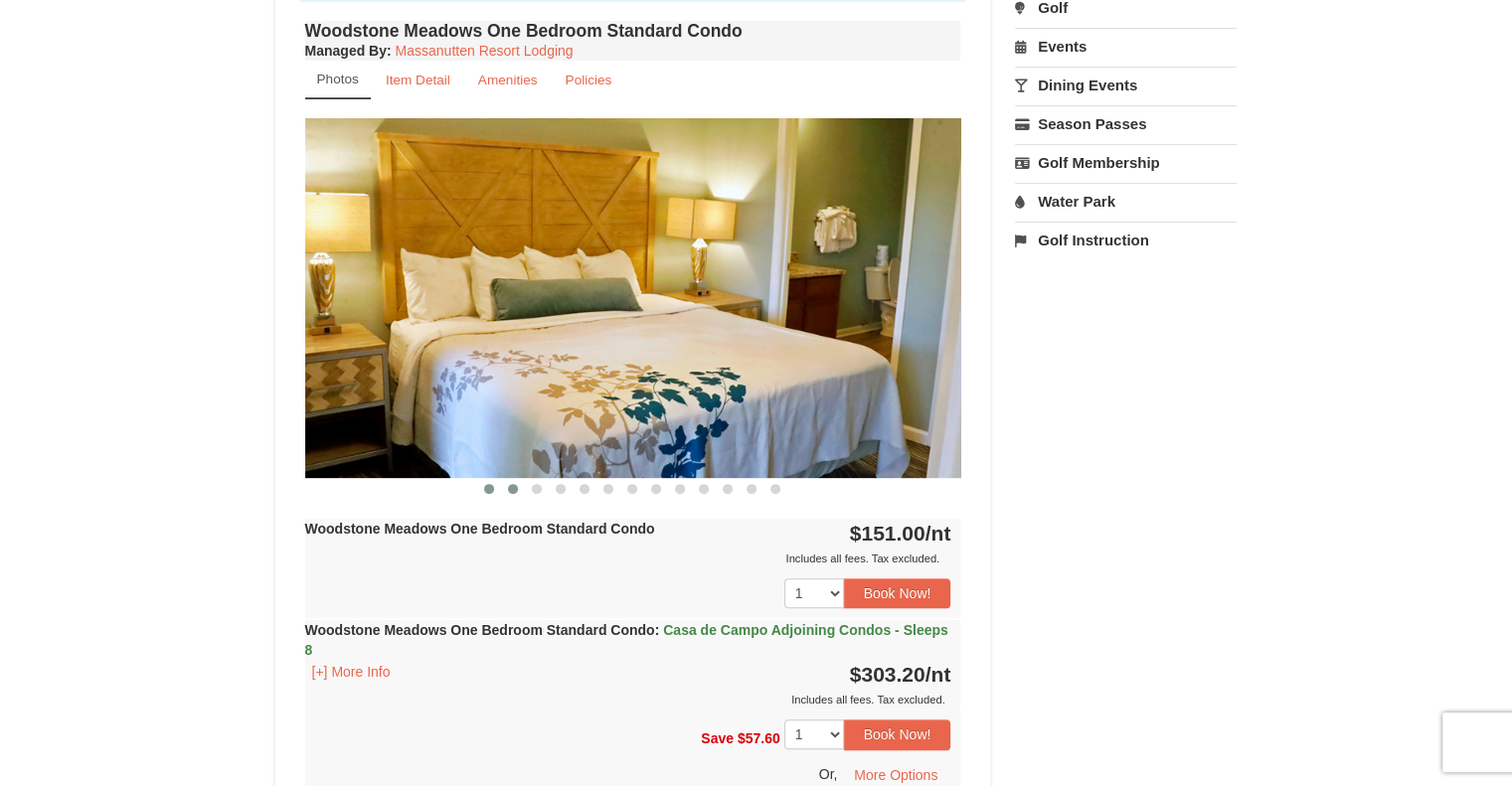 click at bounding box center [513, 489] 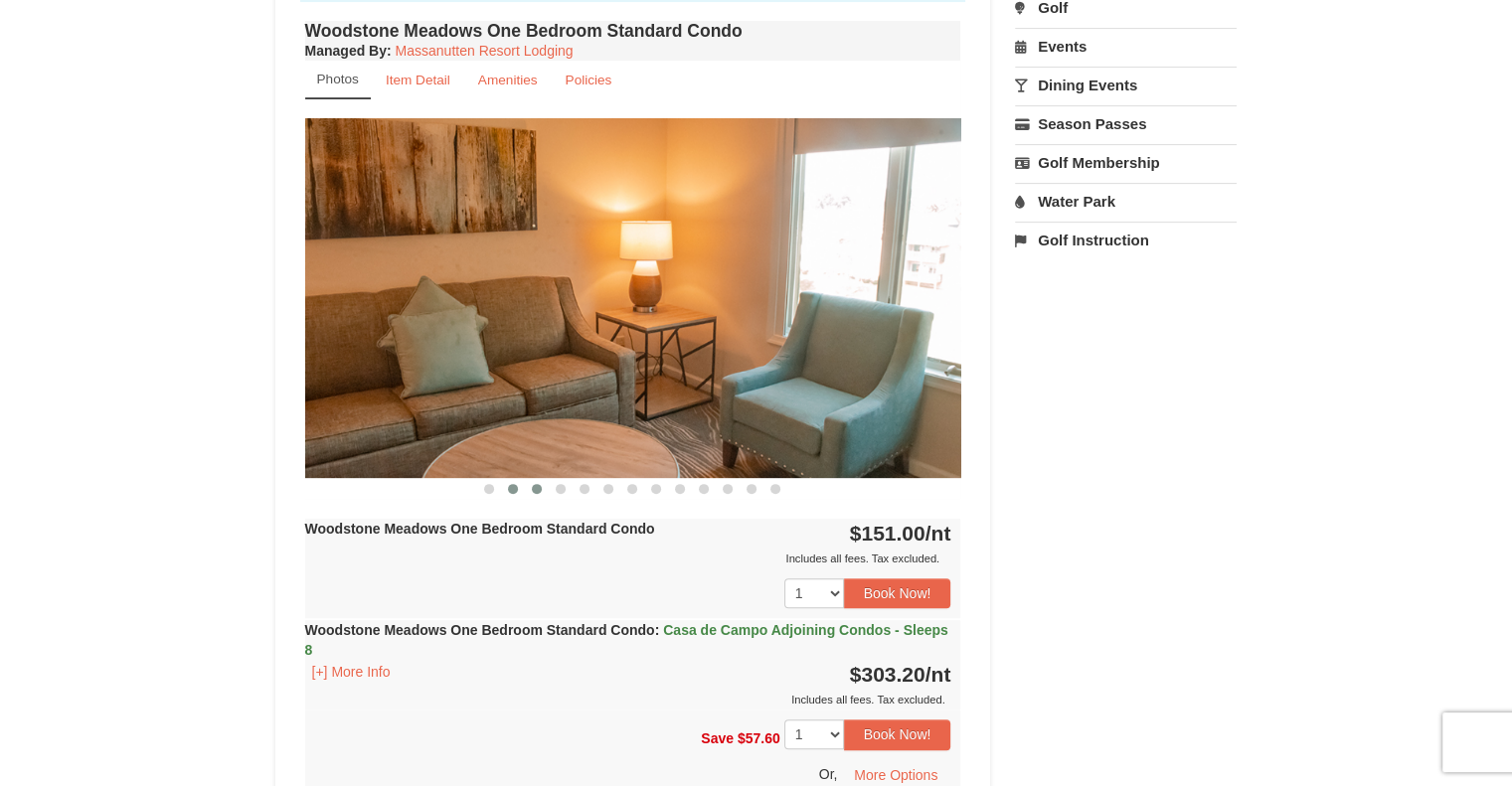 click at bounding box center [537, 489] 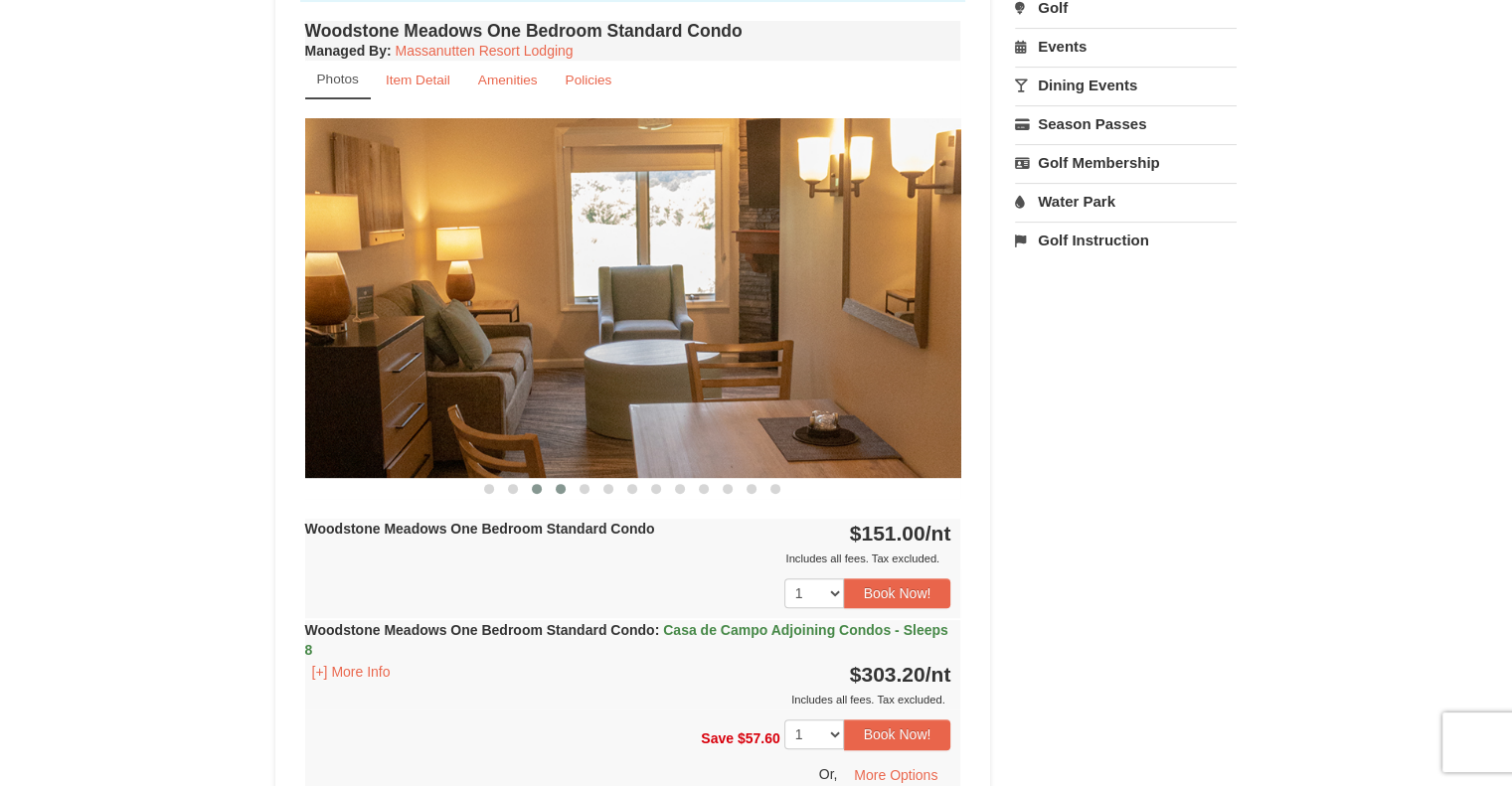 click at bounding box center (561, 489) 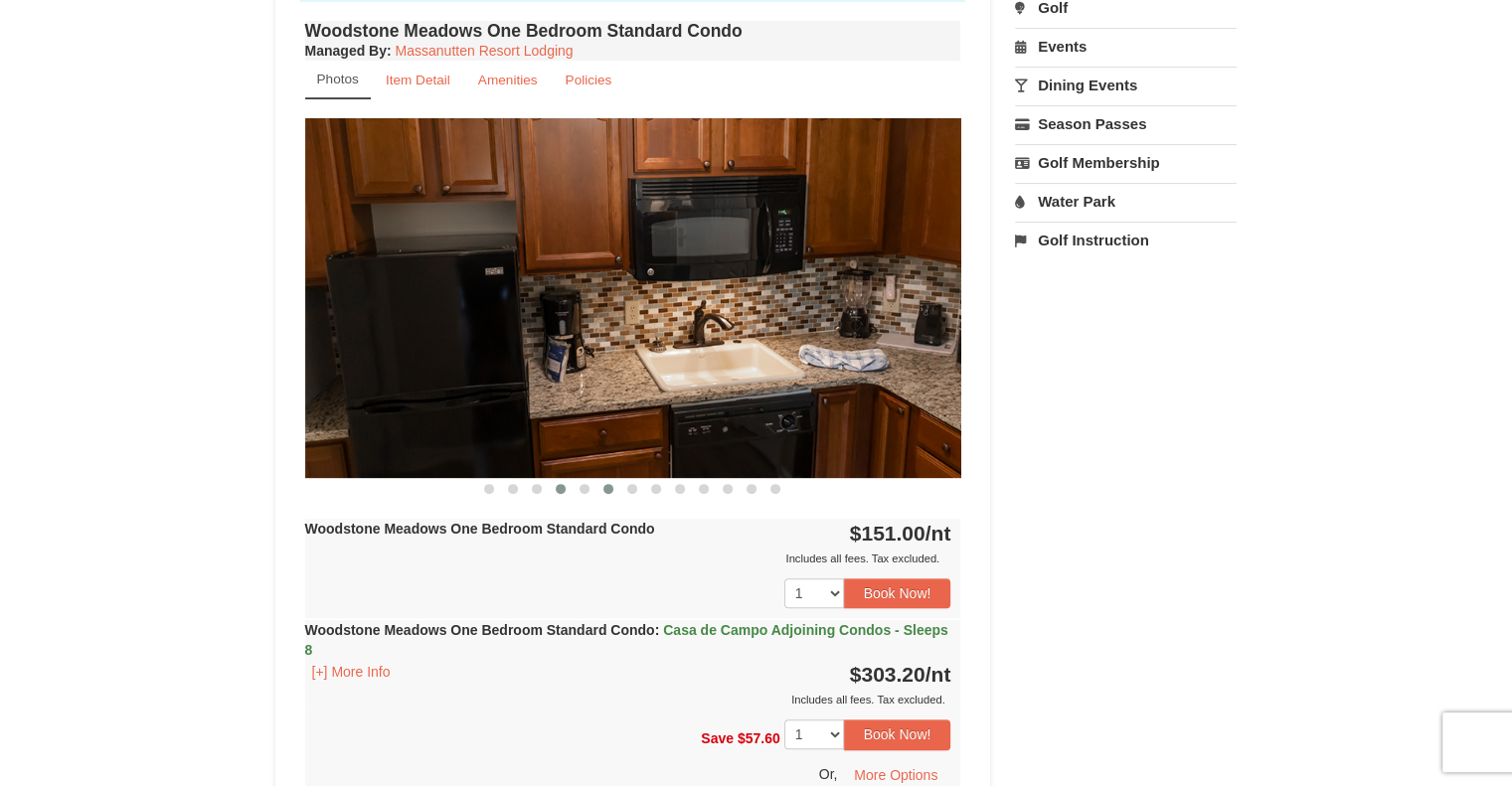 click at bounding box center [608, 489] 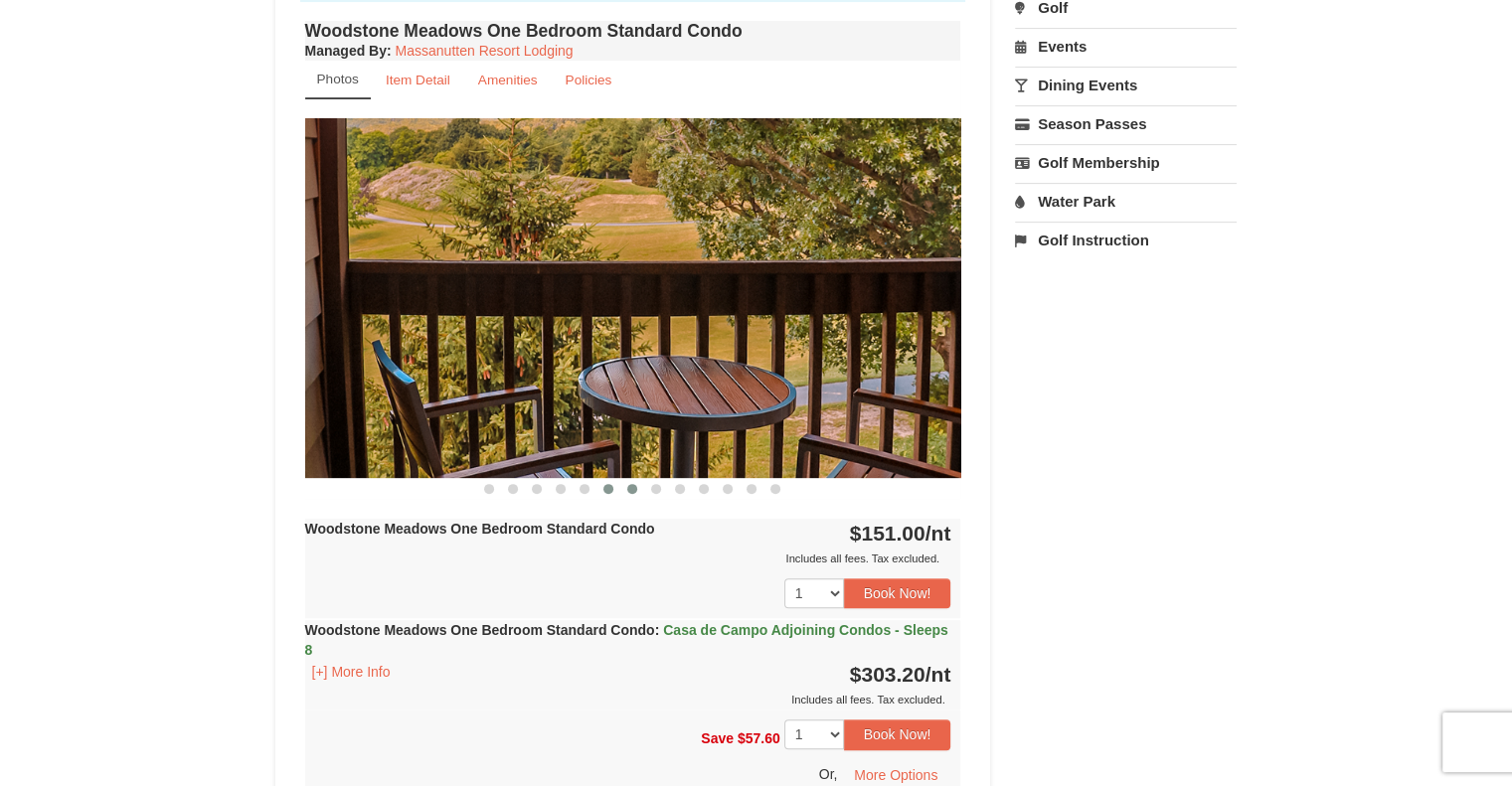 click at bounding box center [632, 489] 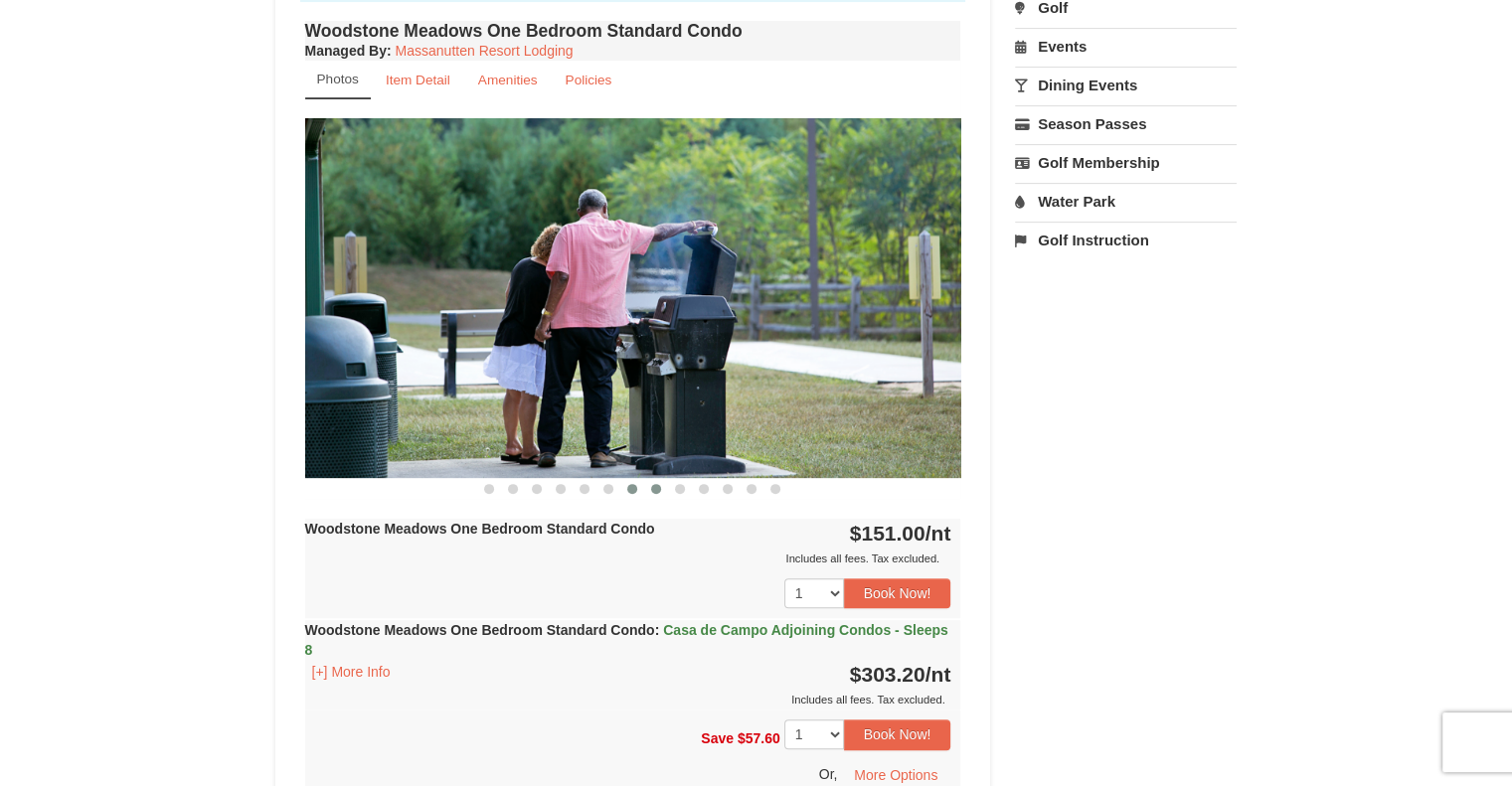 click at bounding box center (656, 489) 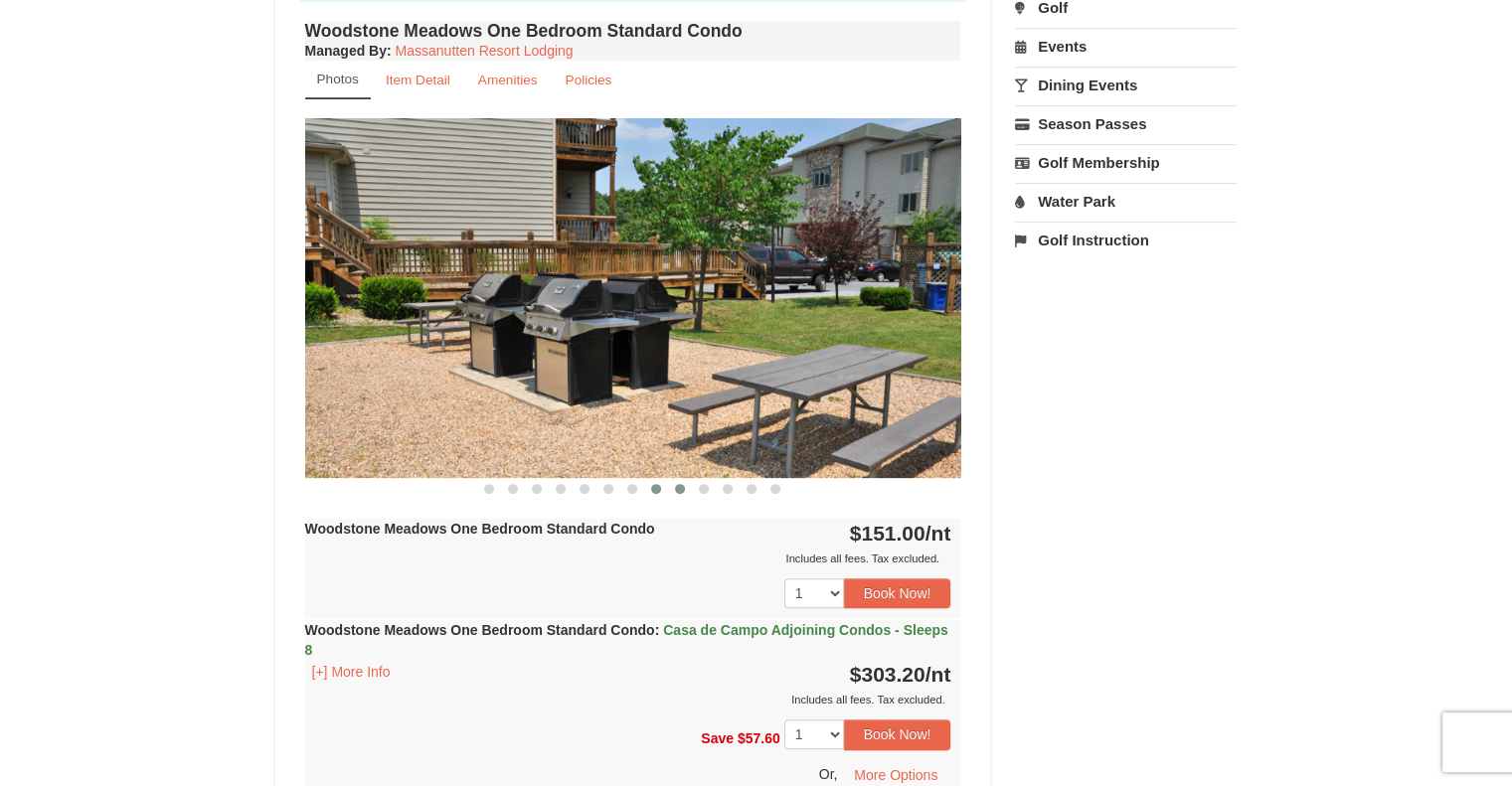 click at bounding box center (680, 489) 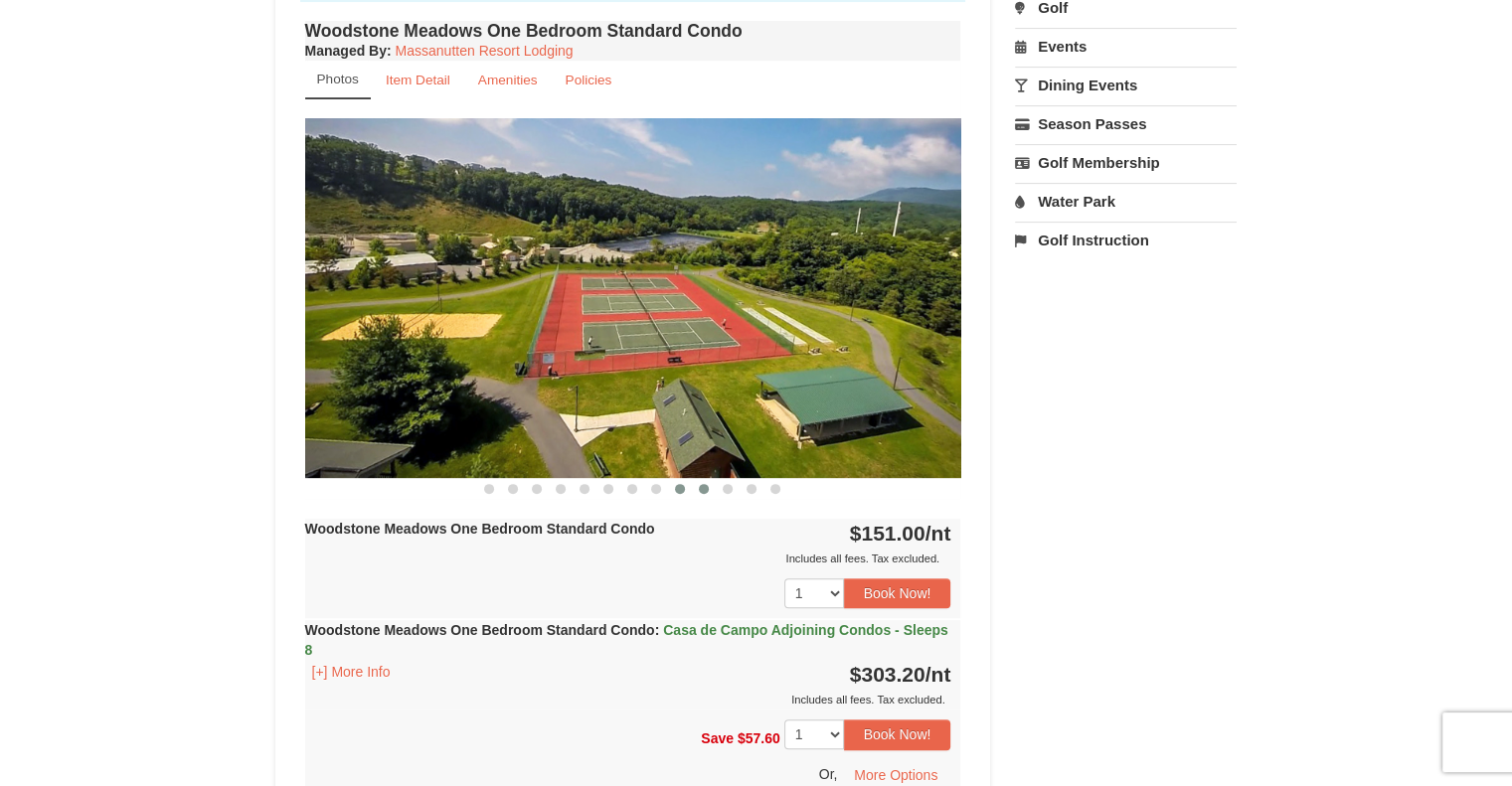 click at bounding box center (704, 489) 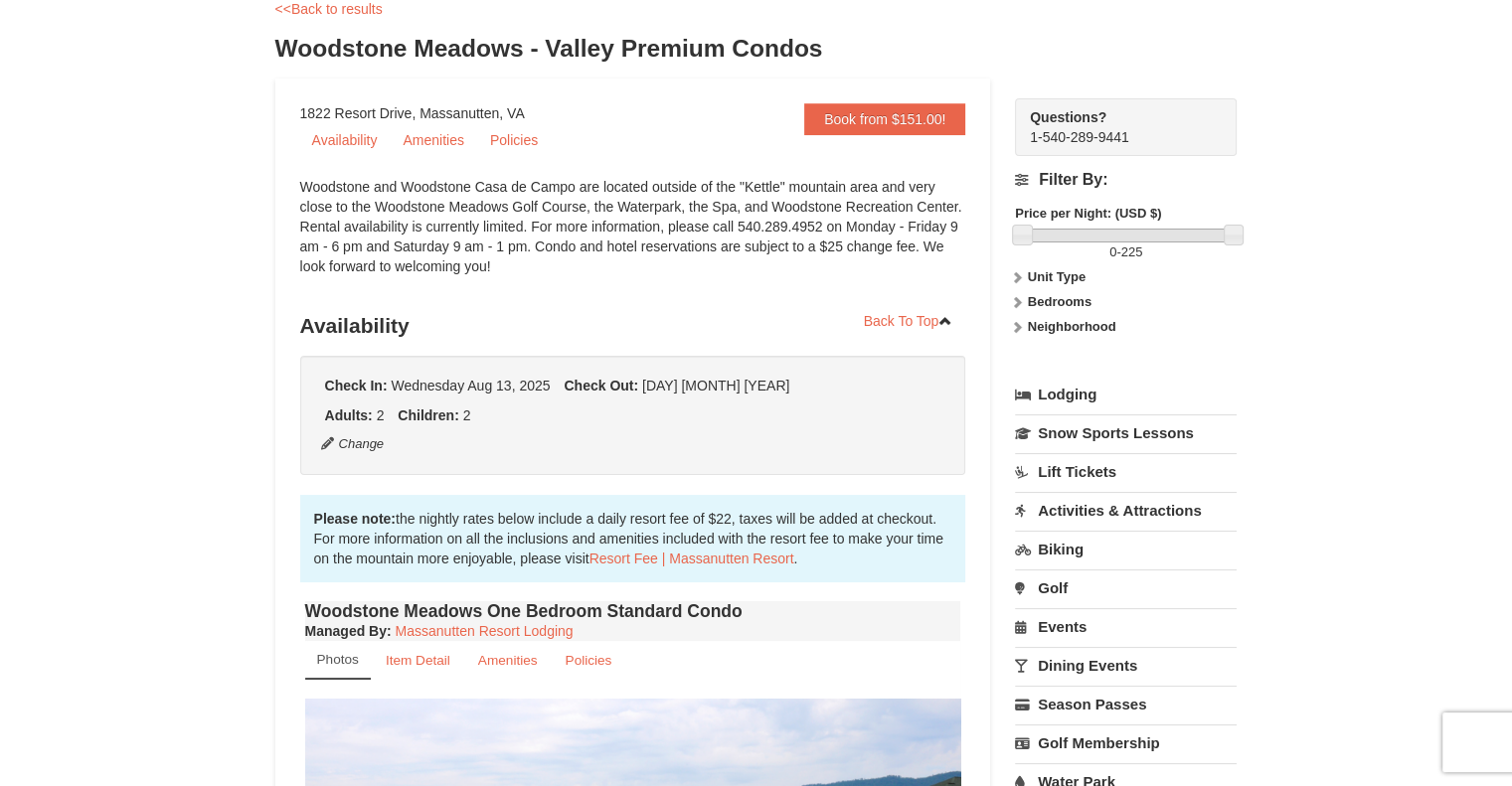 scroll, scrollTop: 99, scrollLeft: 0, axis: vertical 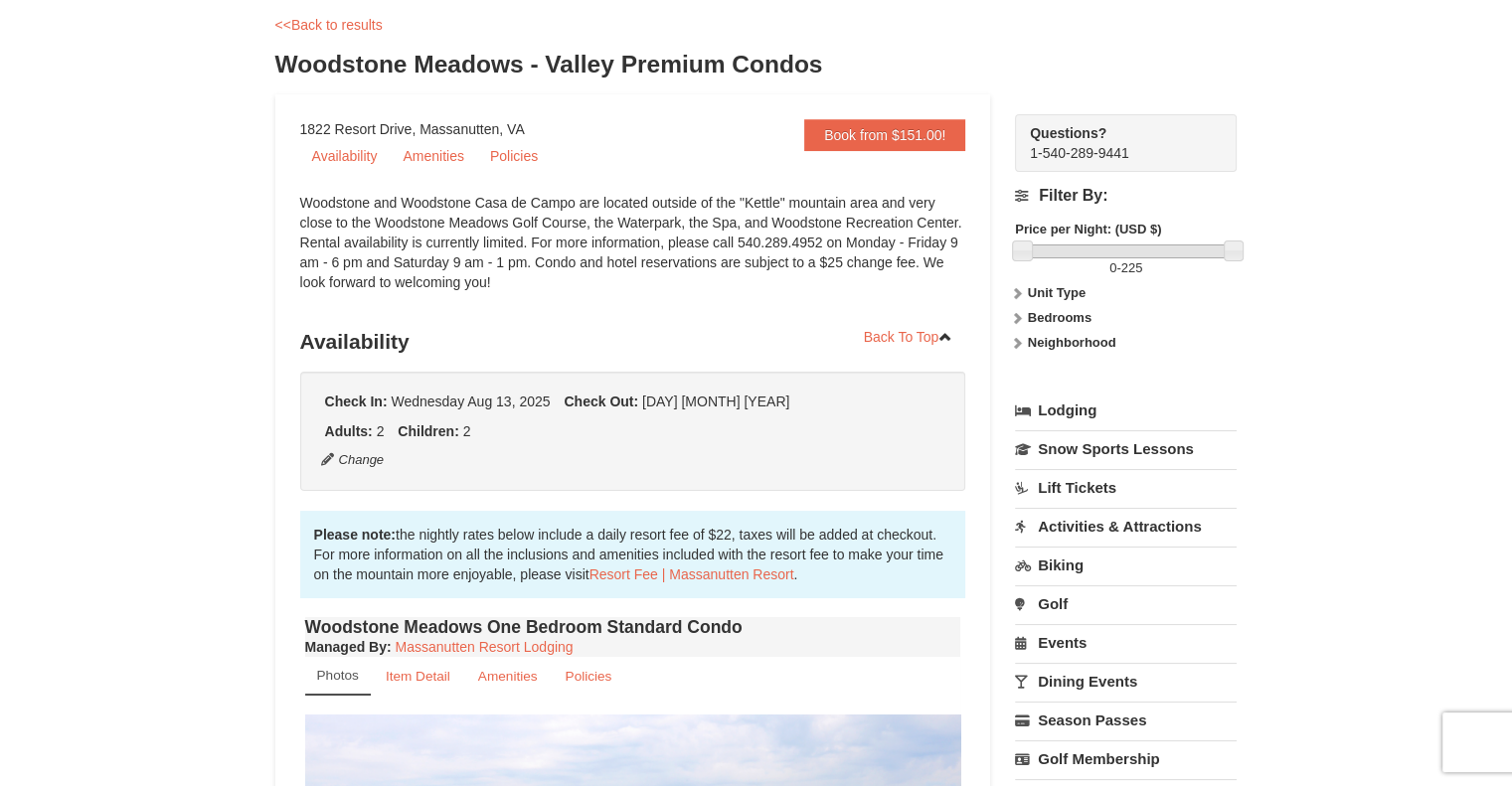 click at bounding box center (1017, 318) 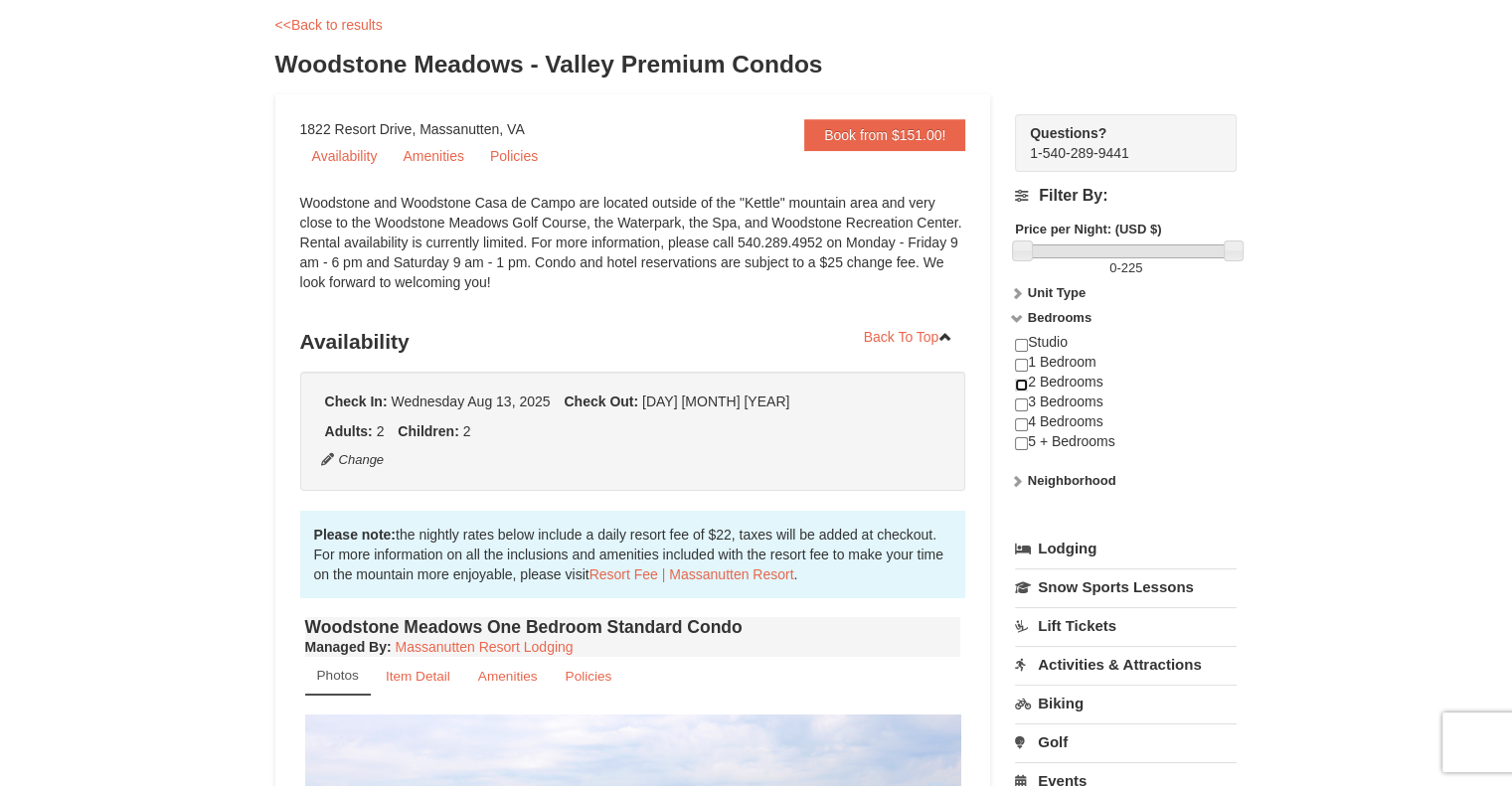 click at bounding box center (1021, 385) 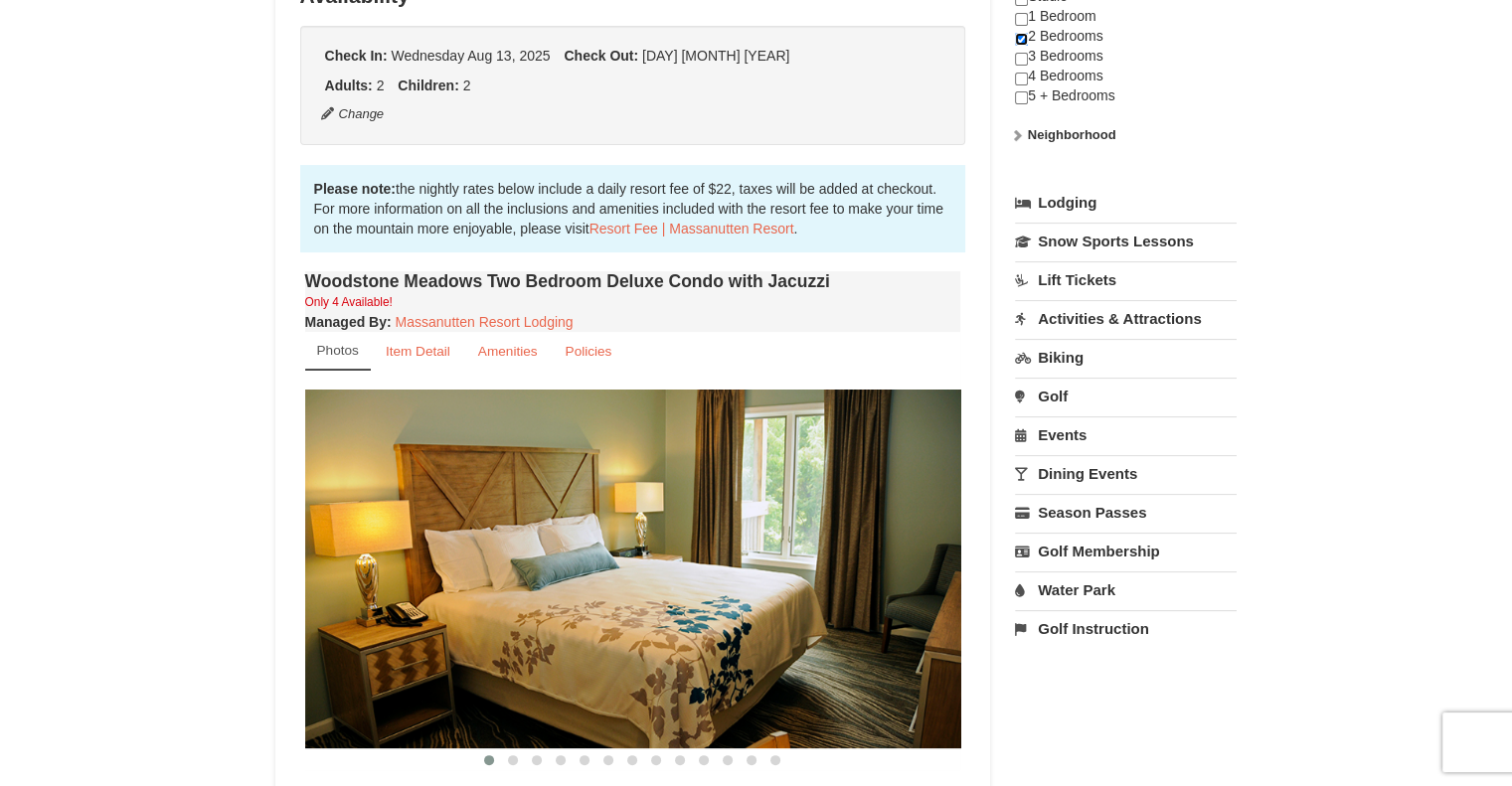 scroll, scrollTop: 696, scrollLeft: 0, axis: vertical 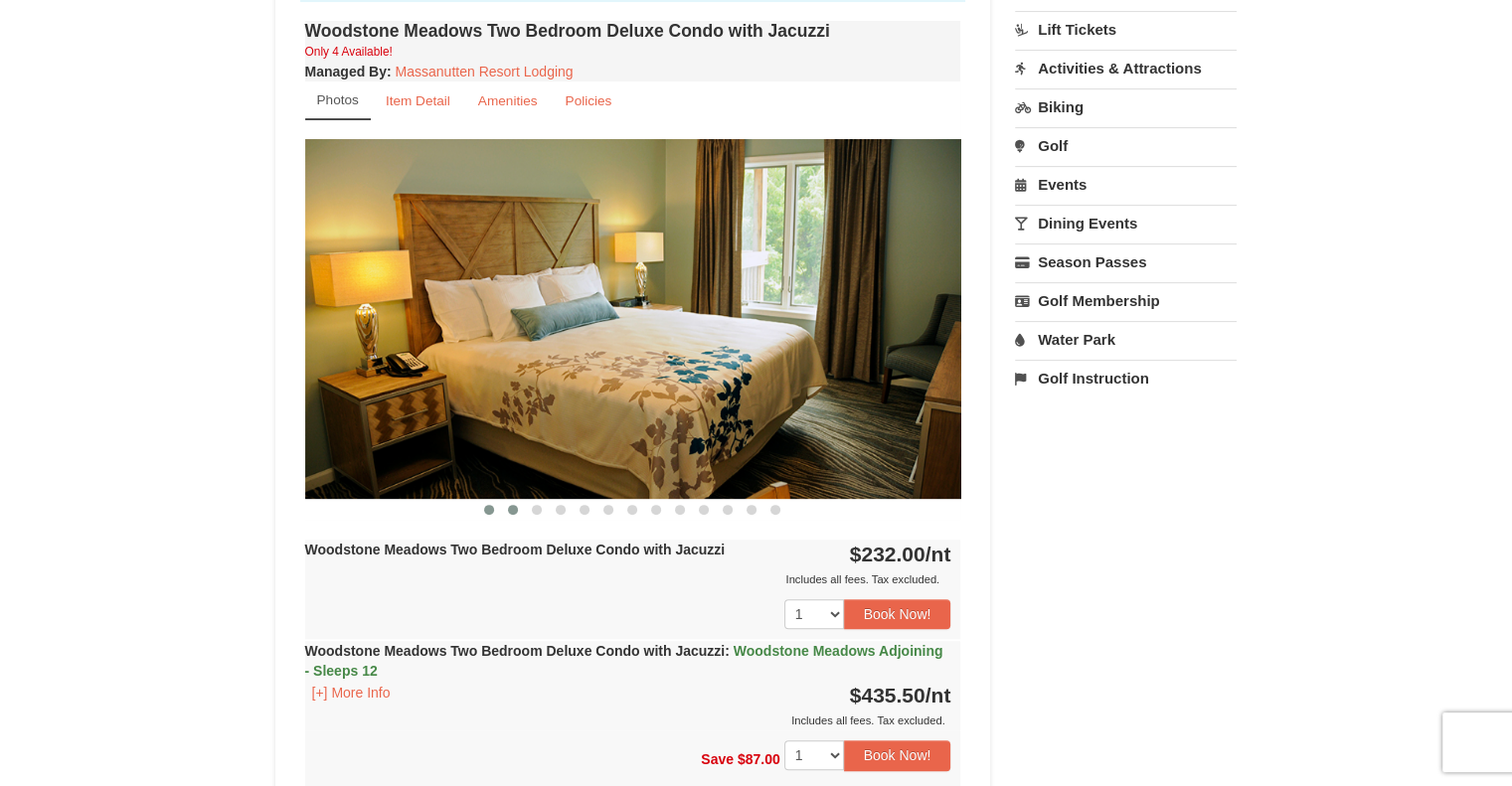 click at bounding box center (513, 510) 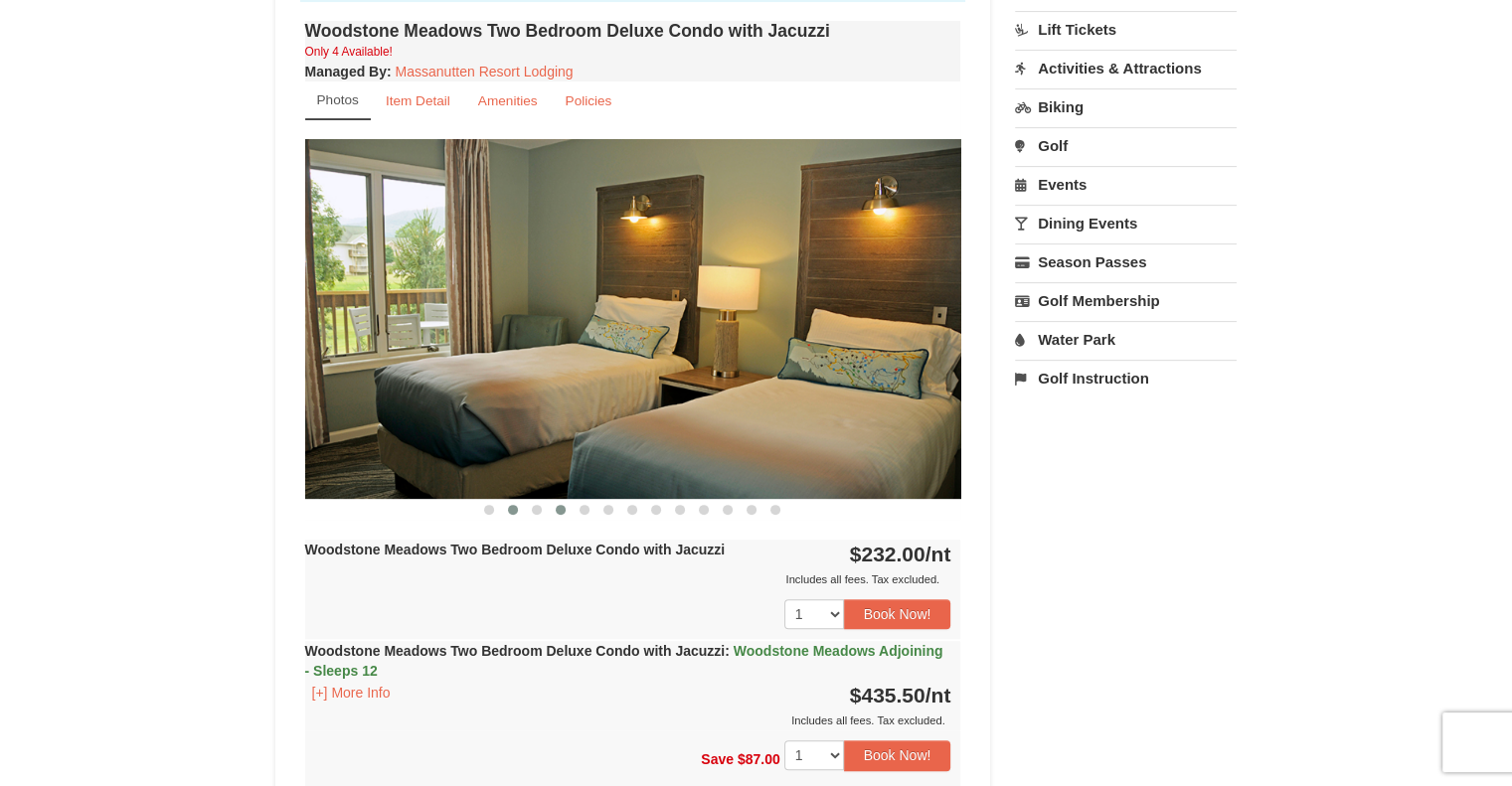 click at bounding box center [561, 510] 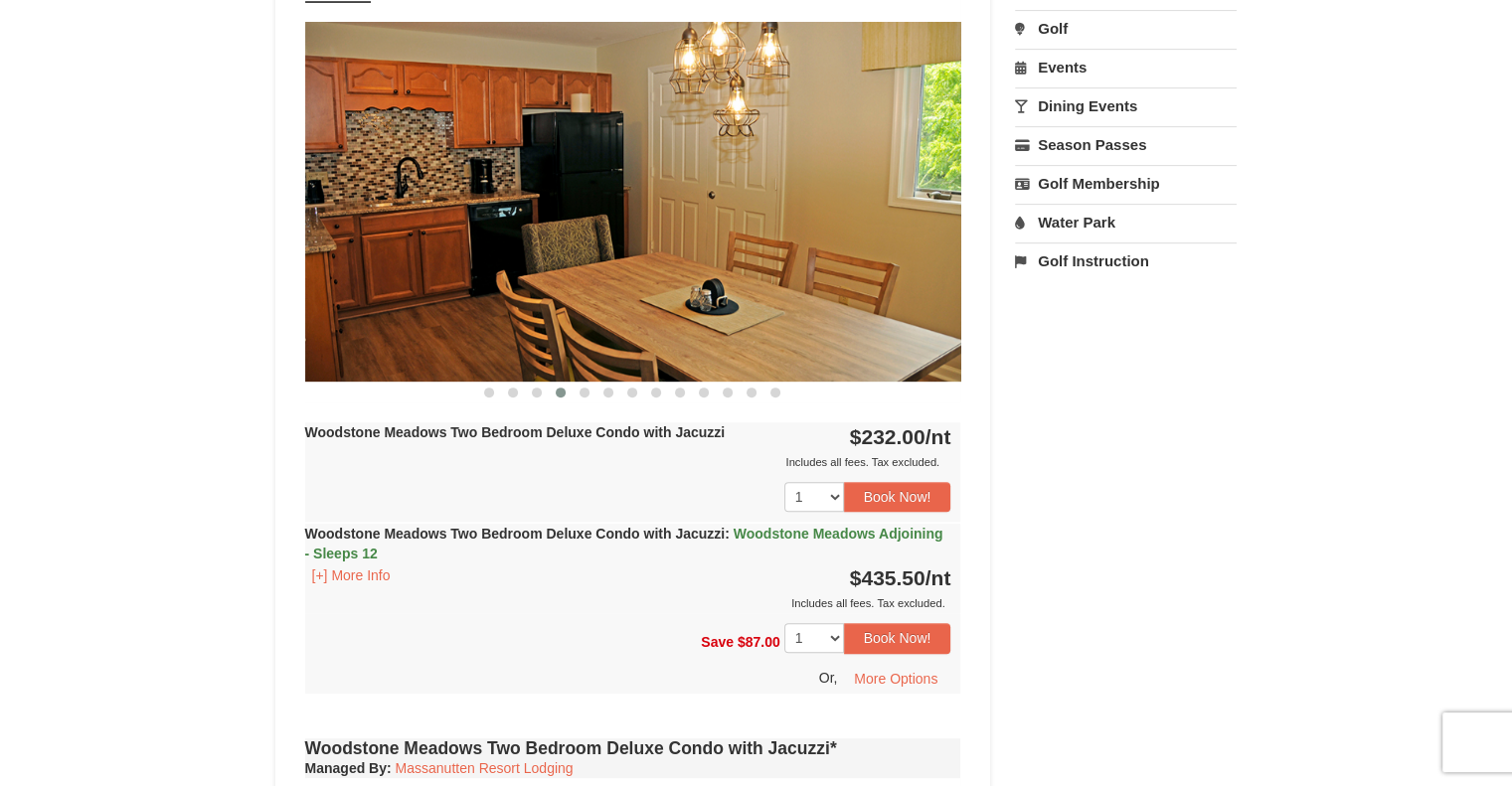 scroll, scrollTop: 994, scrollLeft: 0, axis: vertical 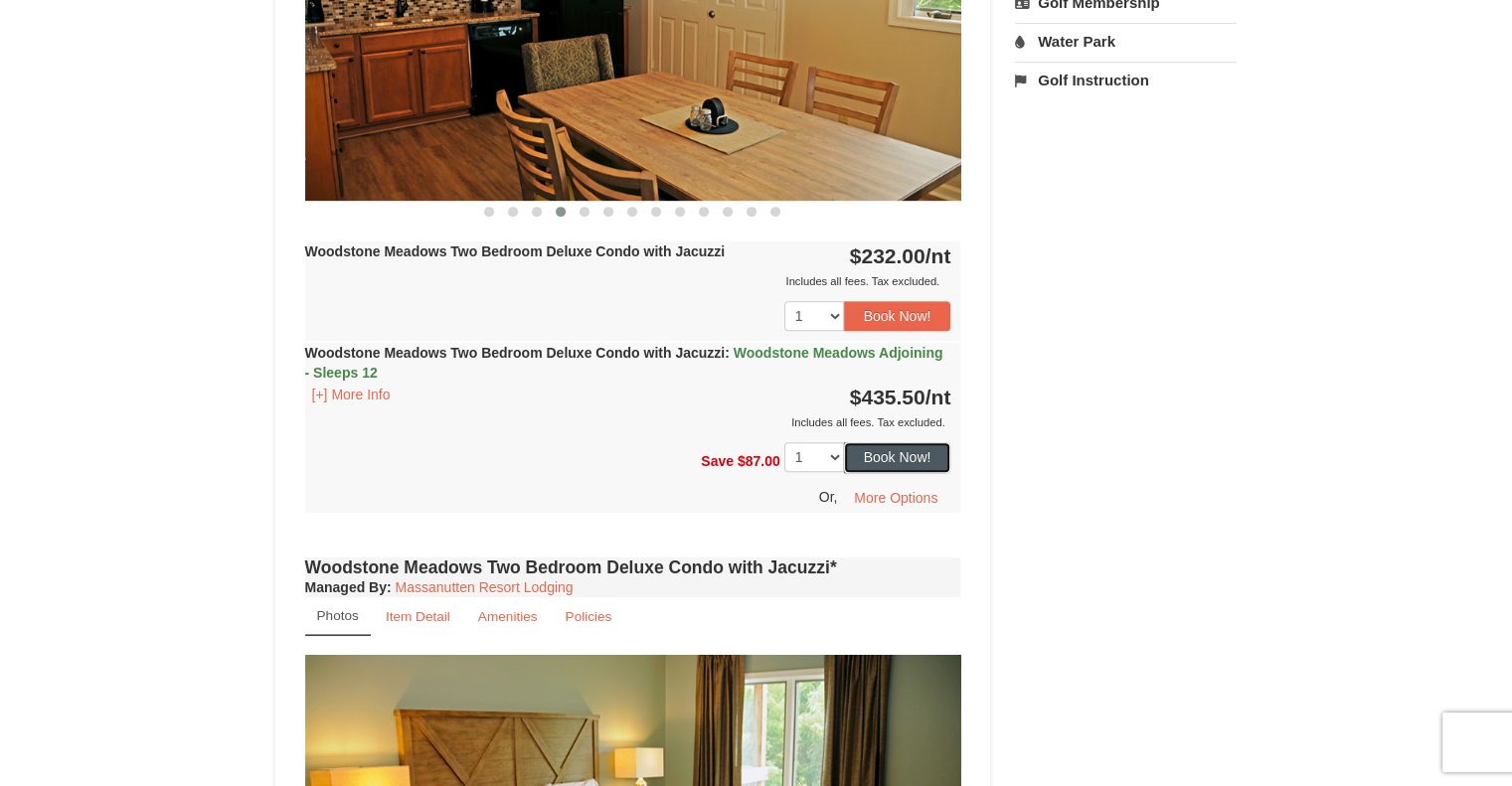 click on "Book Now!" at bounding box center [898, 457] 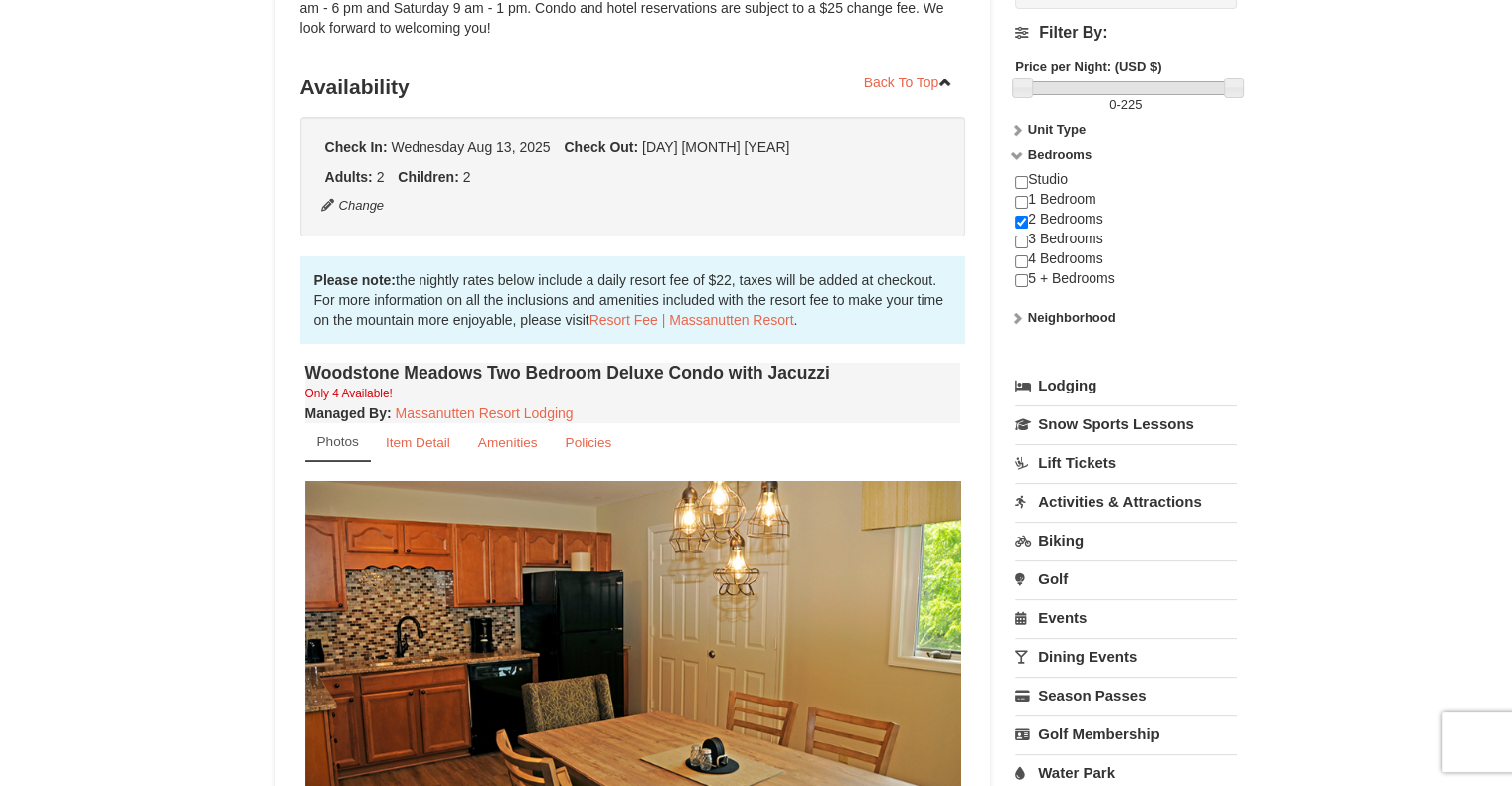 scroll, scrollTop: 194, scrollLeft: 0, axis: vertical 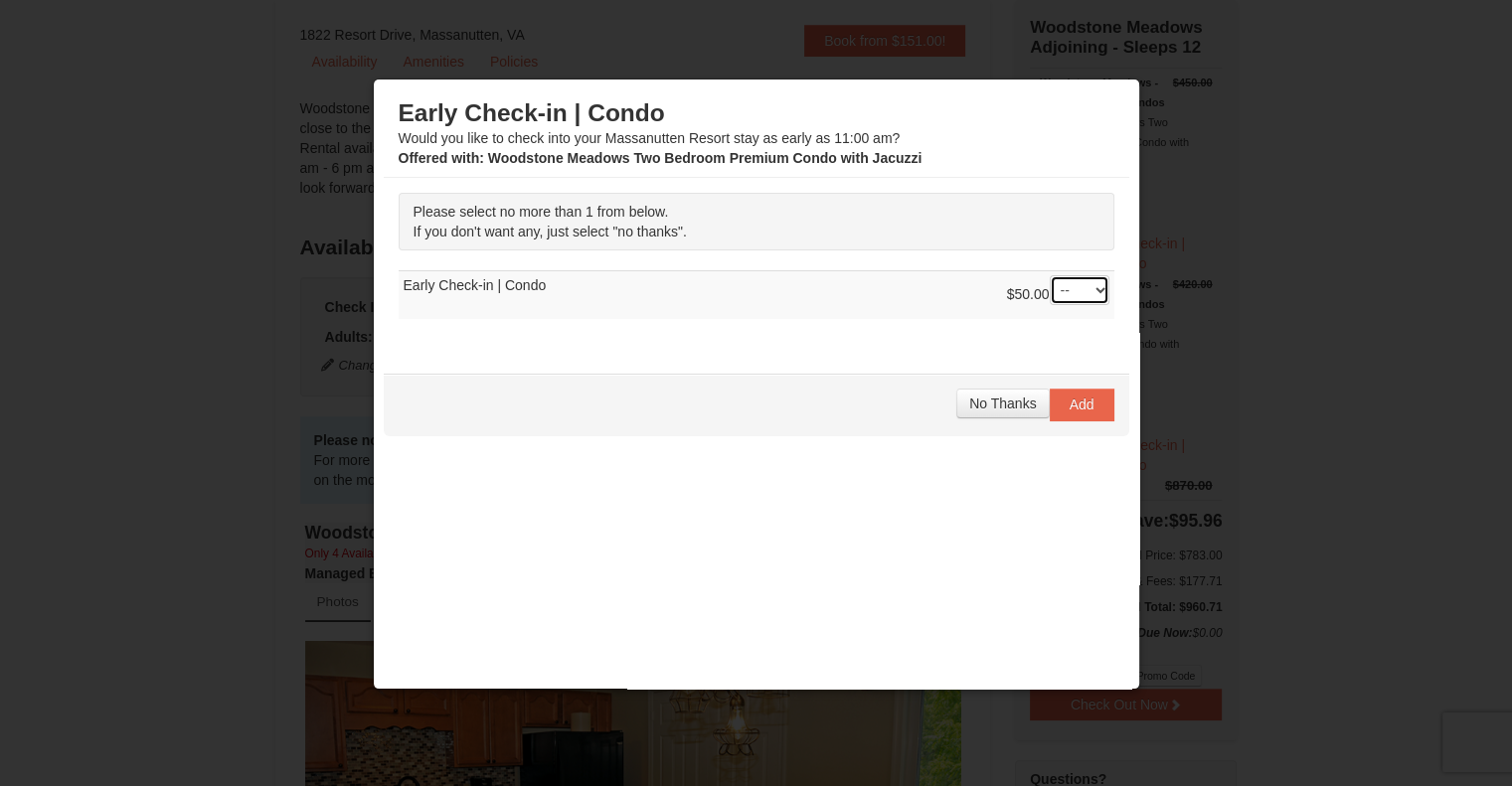 click on "--
01" at bounding box center (1080, 290) 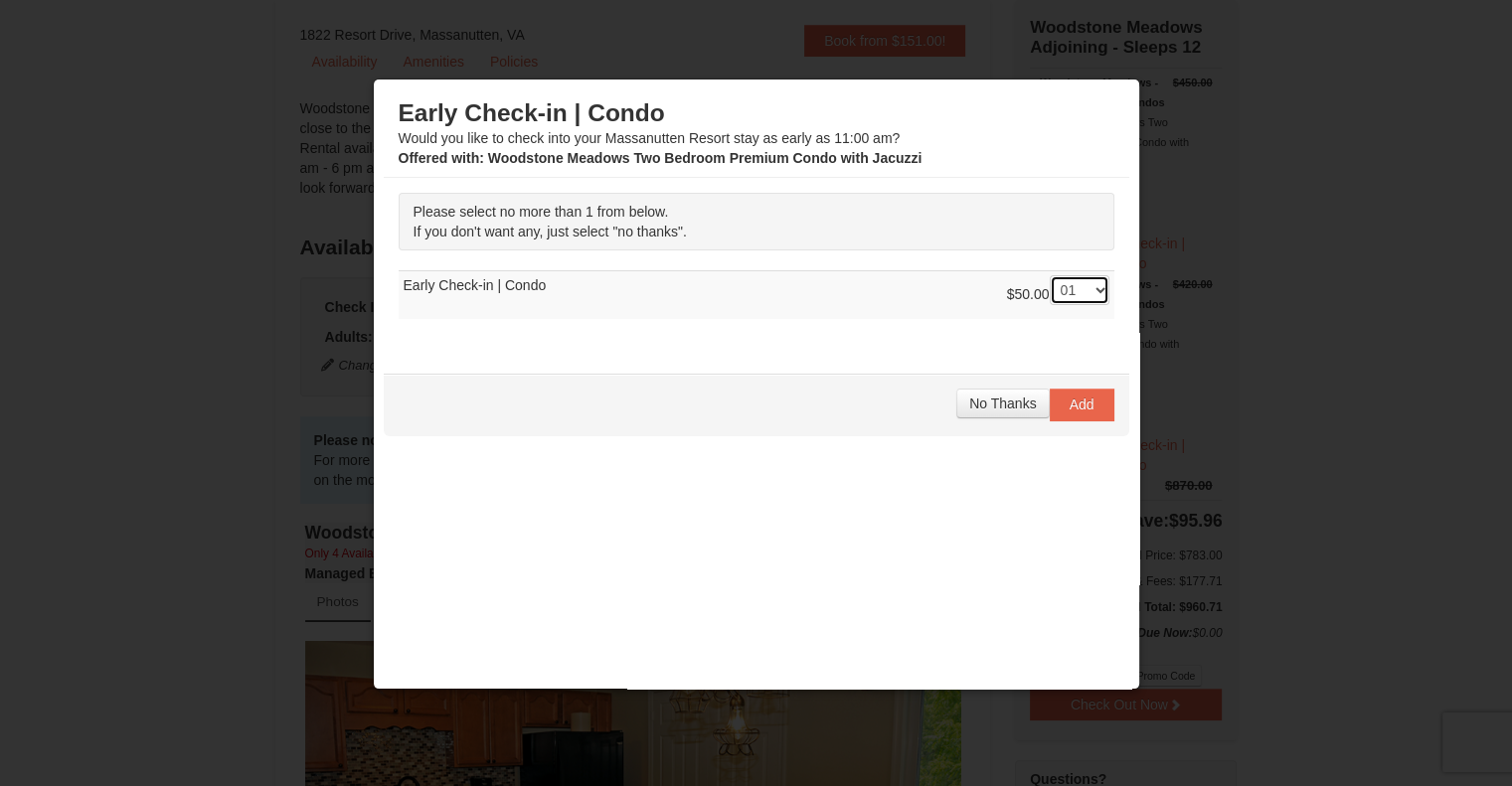 click on "--
01" at bounding box center [1080, 290] 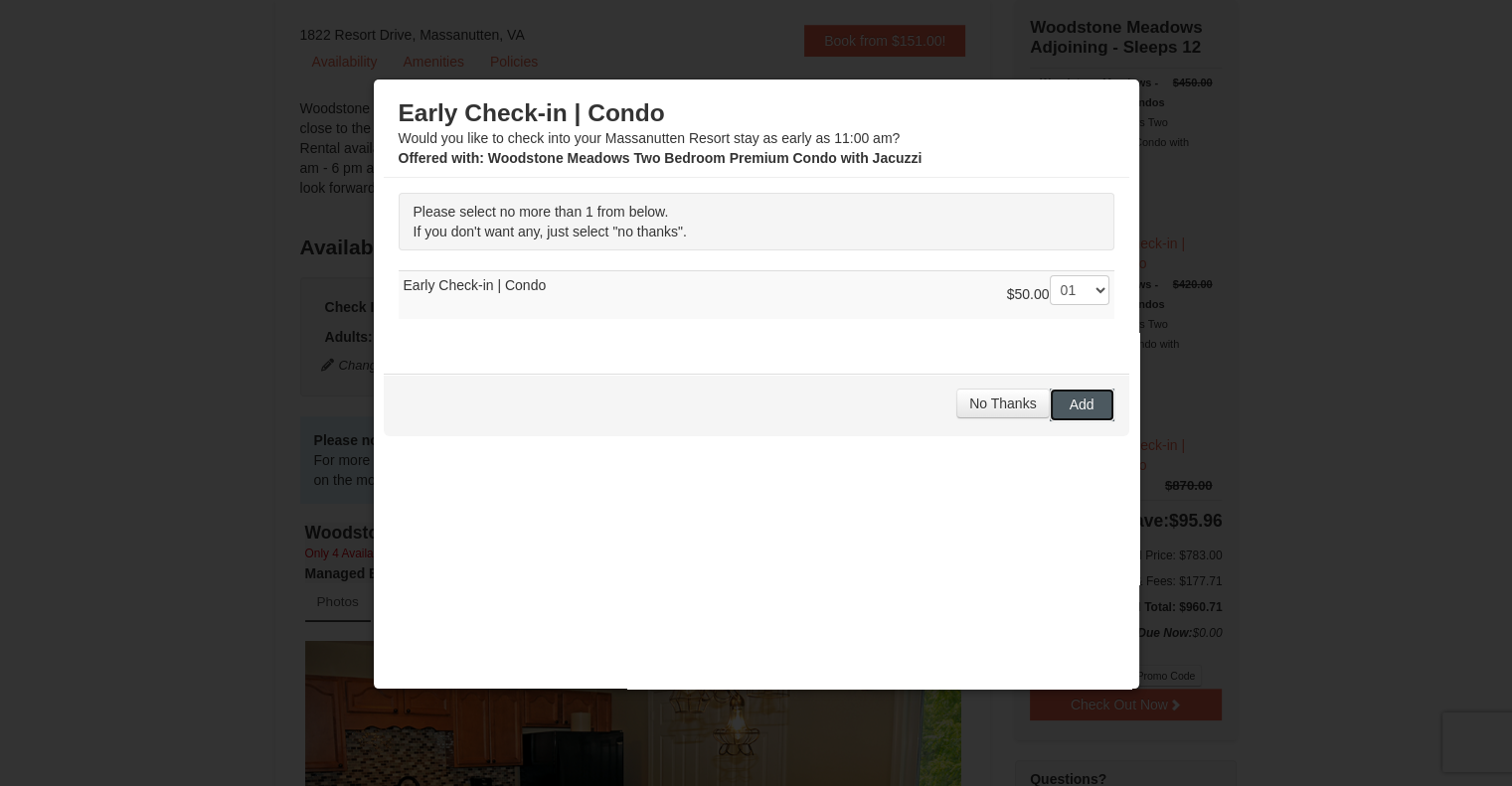 click on "Add" at bounding box center (1082, 404) 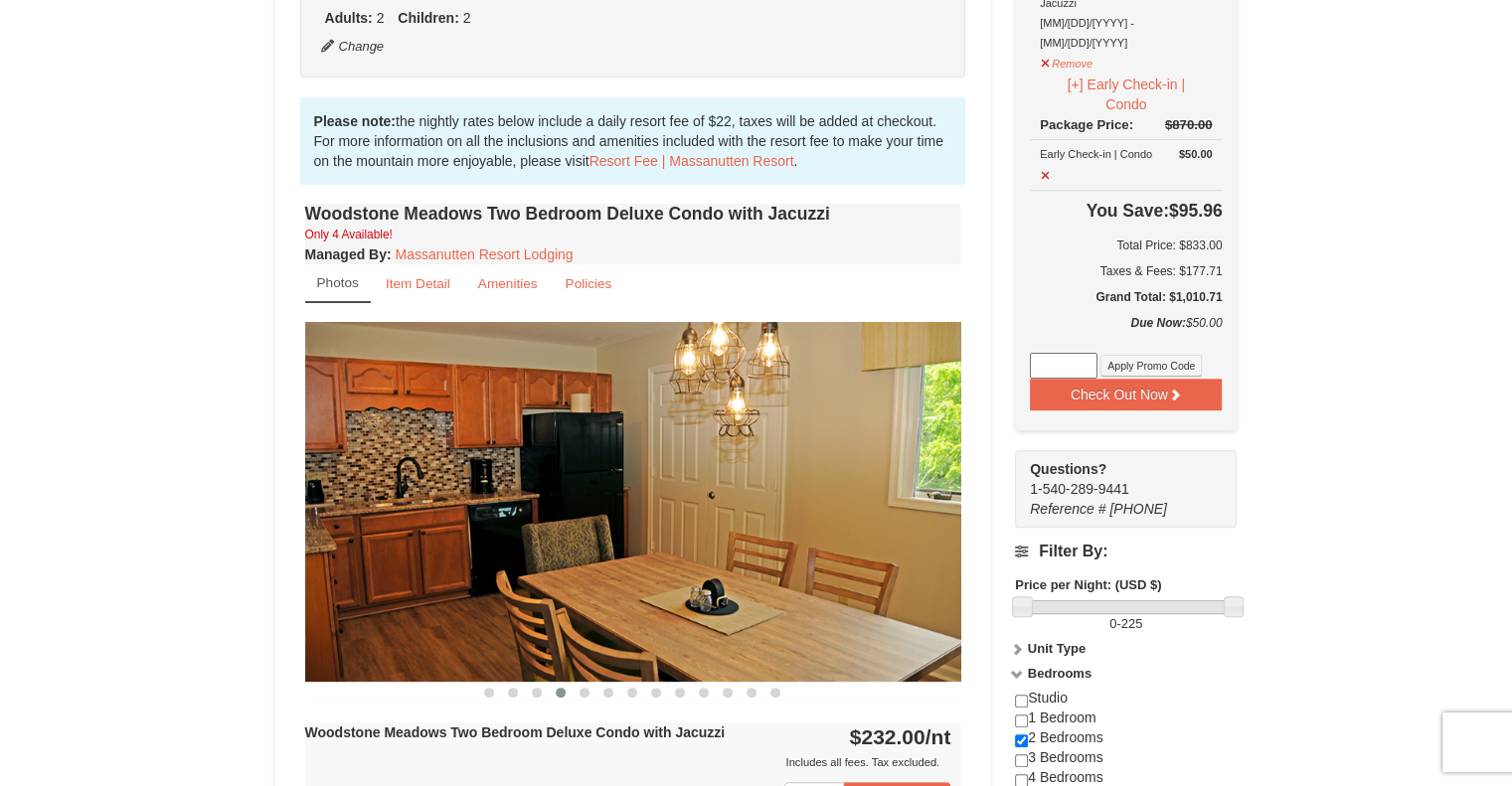 scroll, scrollTop: 591, scrollLeft: 0, axis: vertical 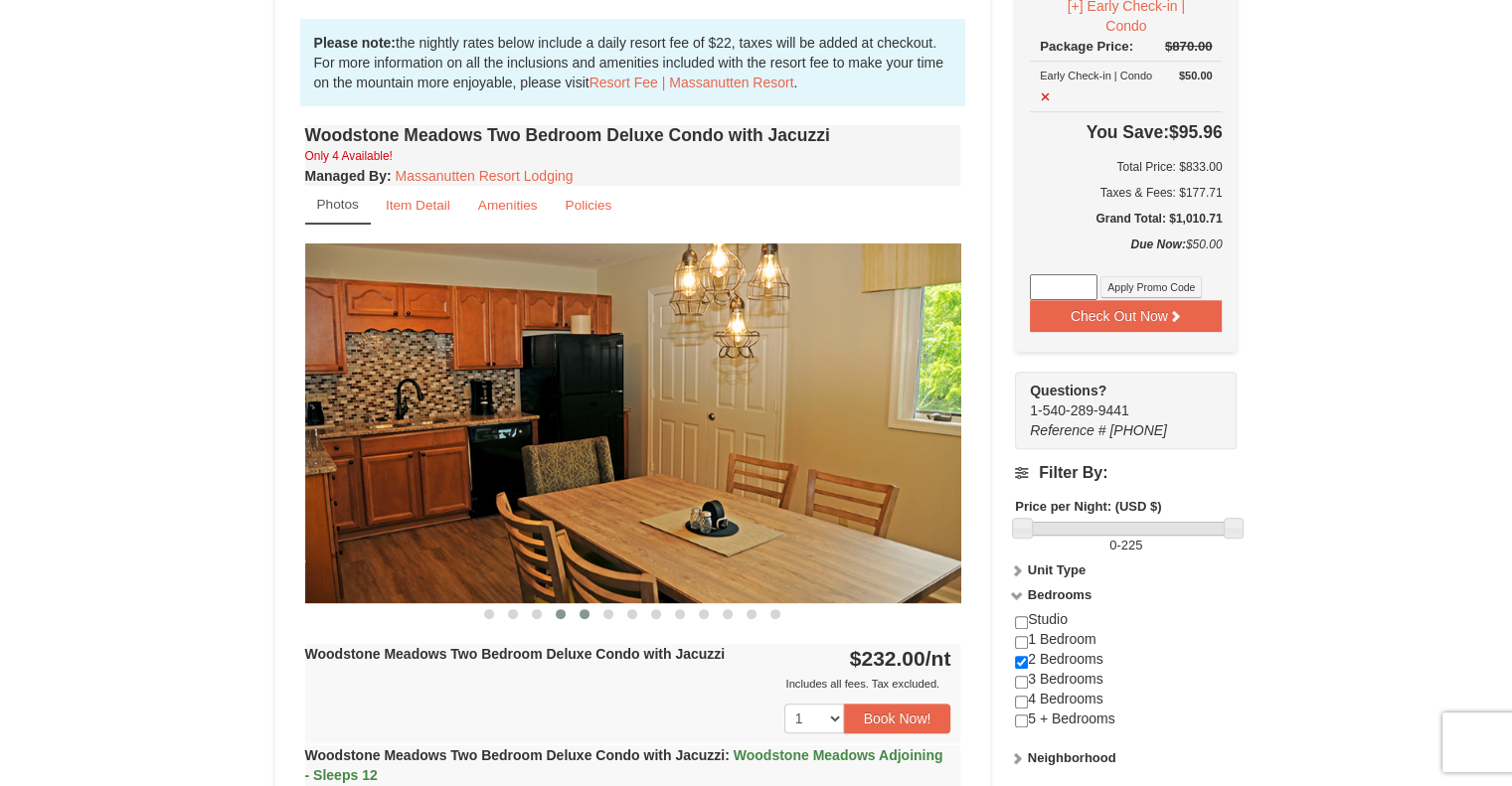 click at bounding box center (585, 614) 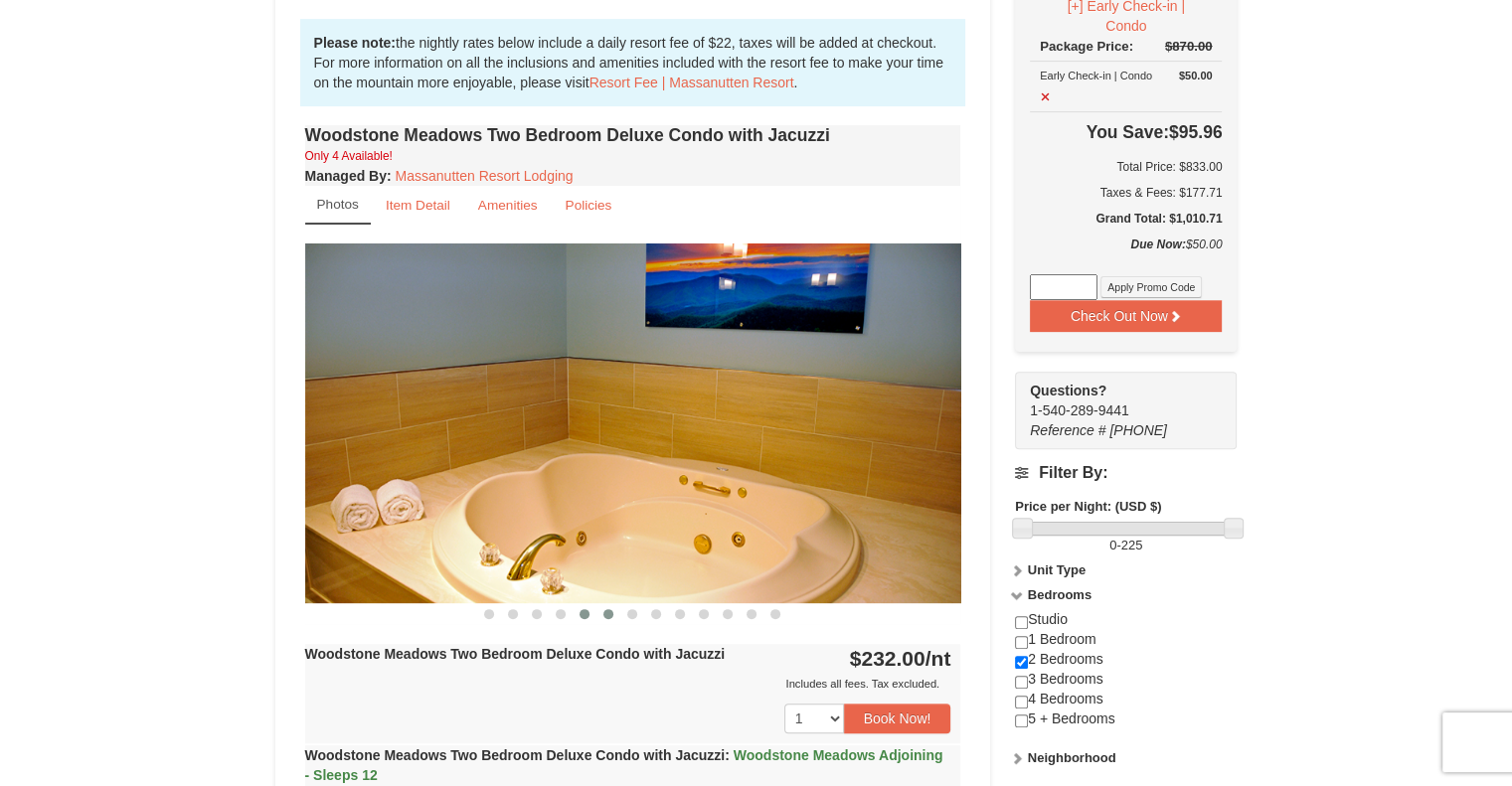 click at bounding box center (608, 614) 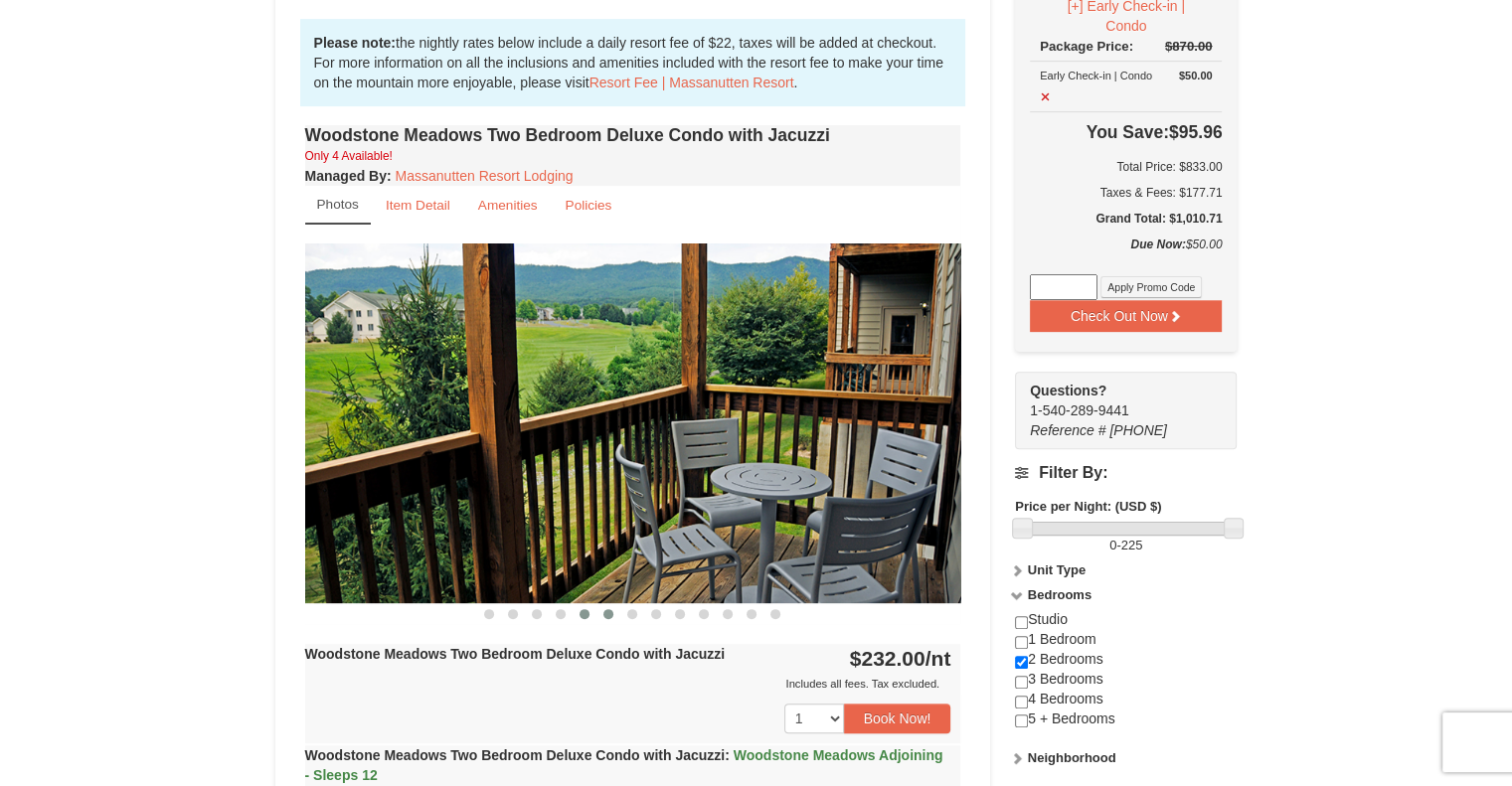 click at bounding box center (585, 614) 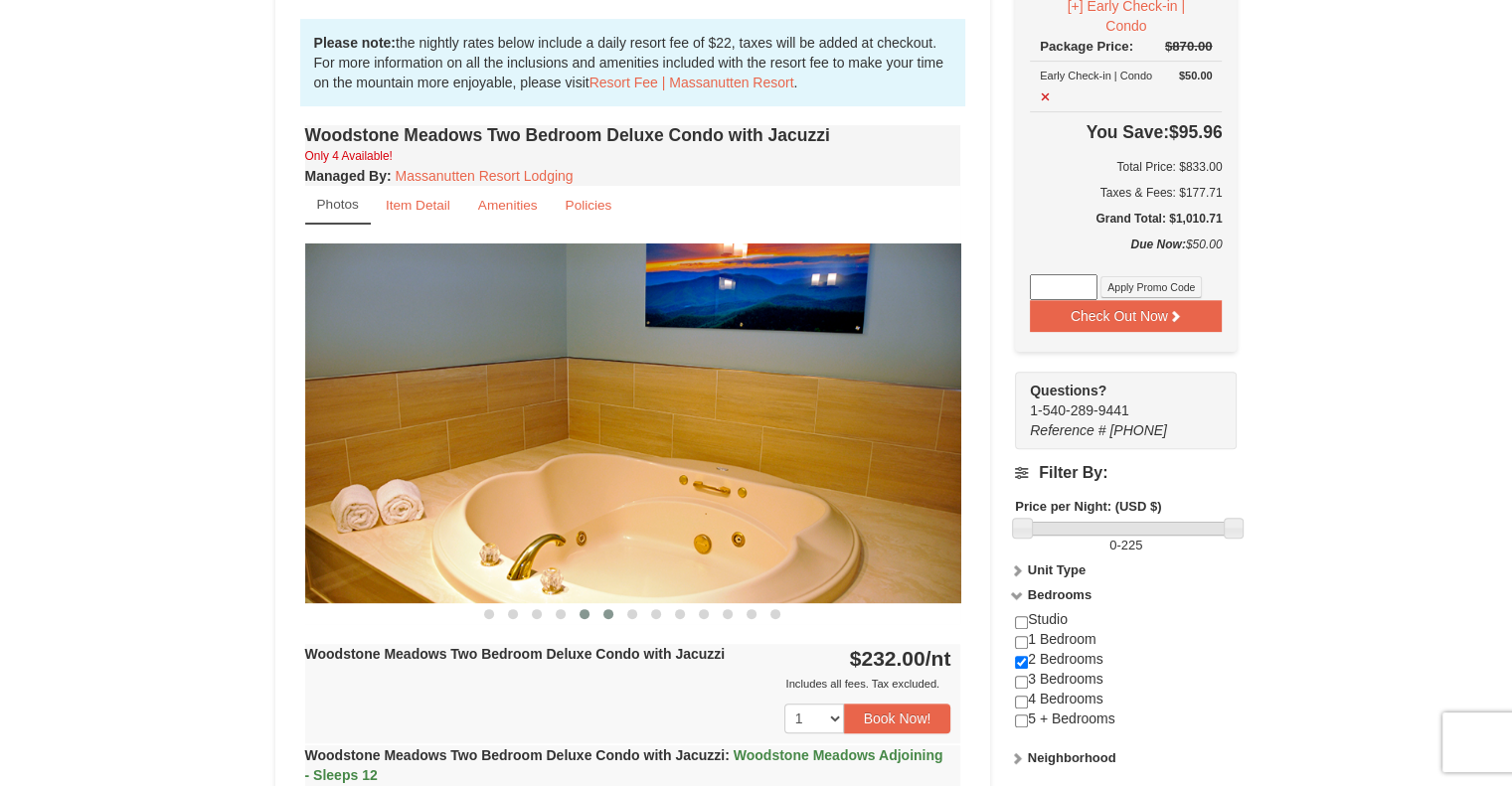 click at bounding box center [608, 614] 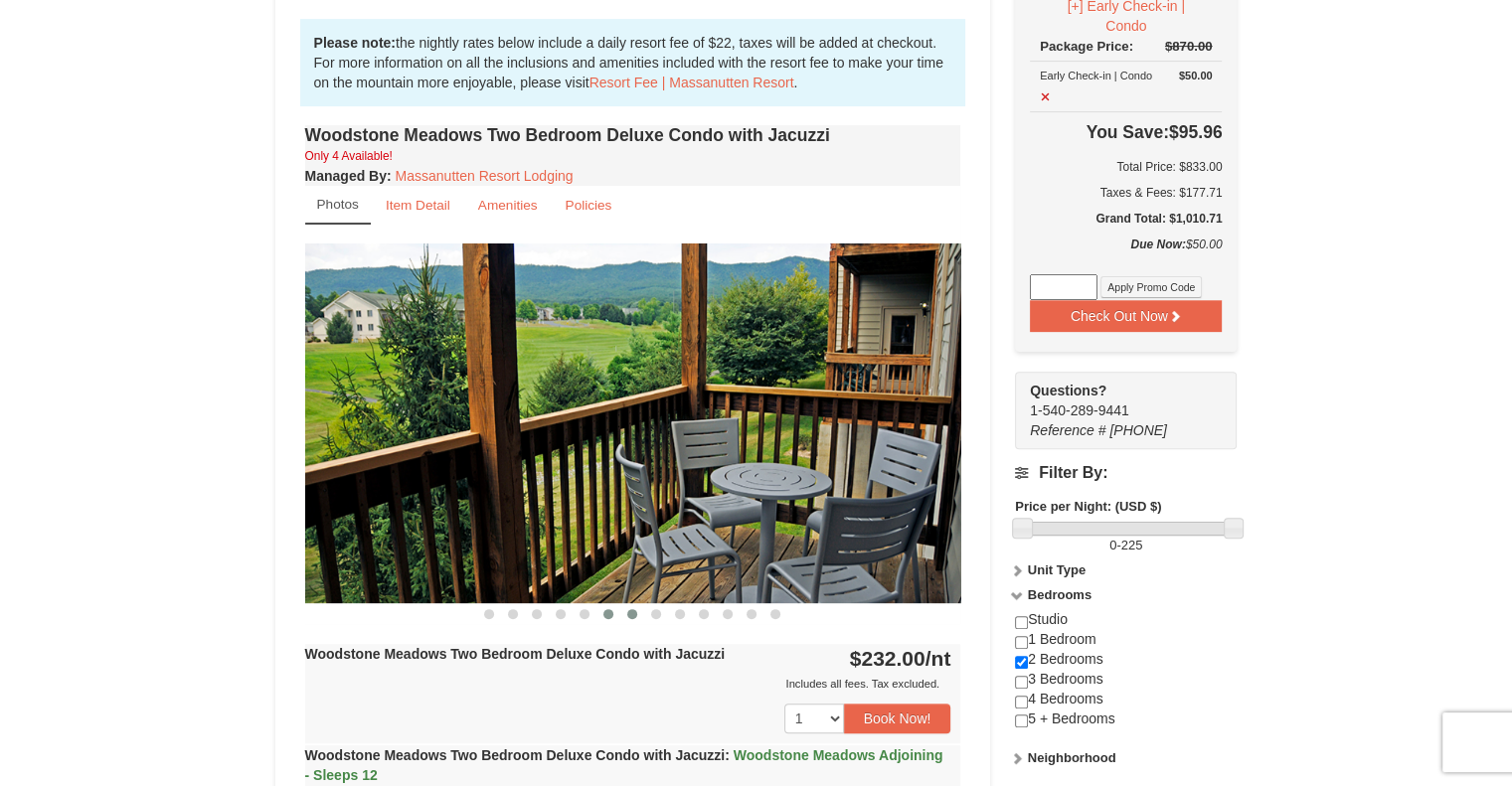 click at bounding box center (632, 614) 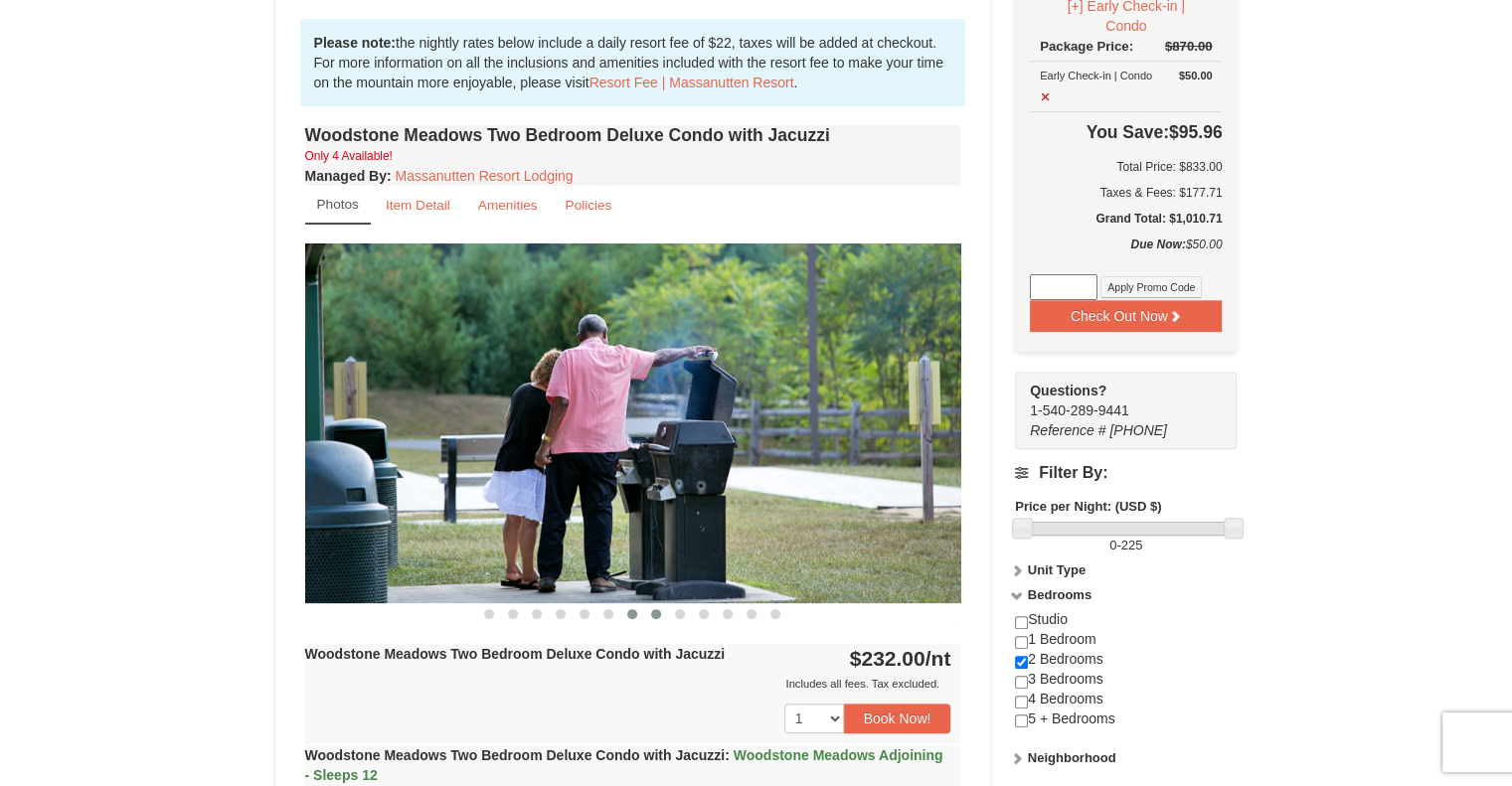 click at bounding box center (656, 614) 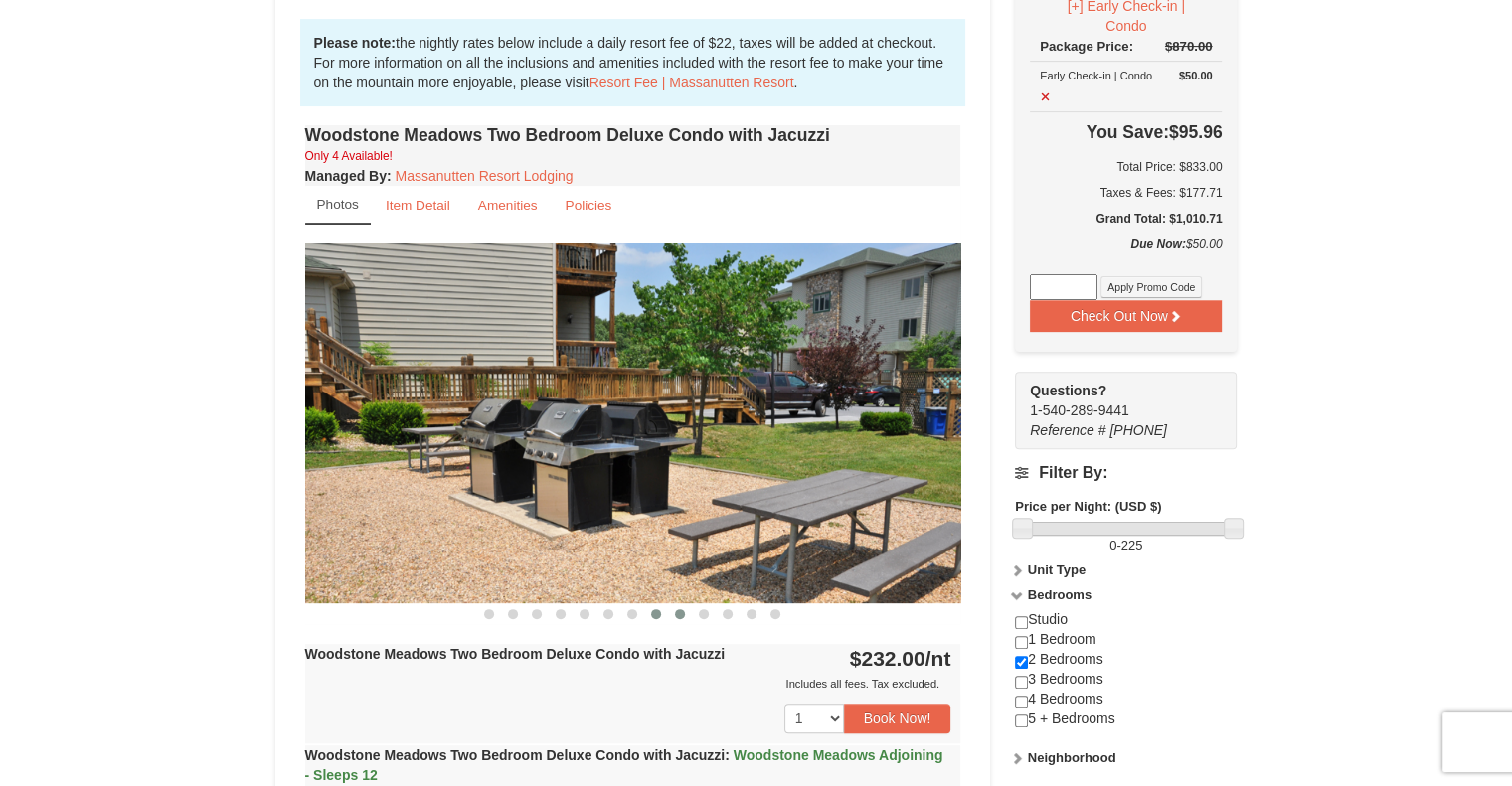 click at bounding box center [680, 614] 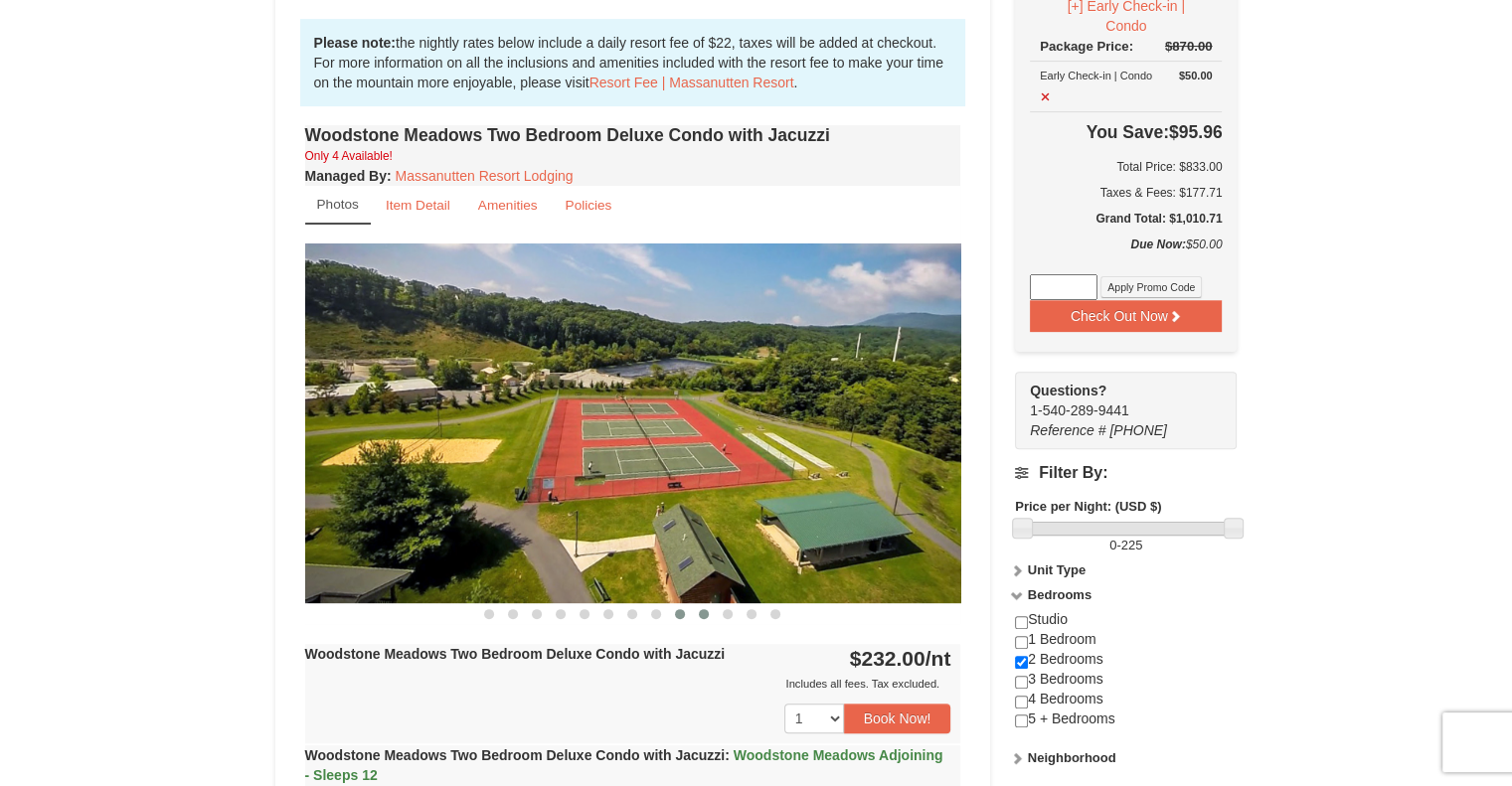 click at bounding box center (704, 614) 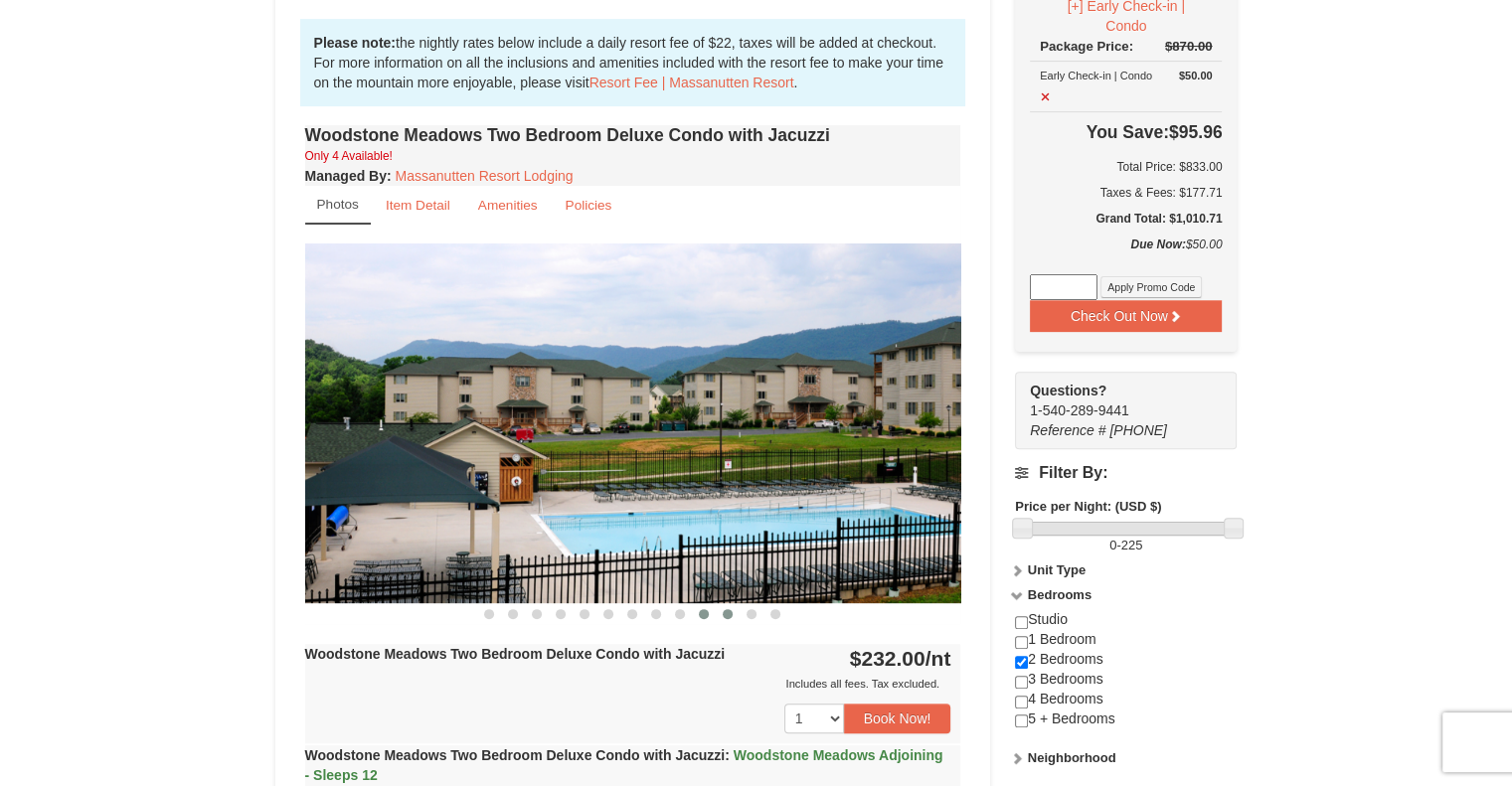 click at bounding box center (728, 614) 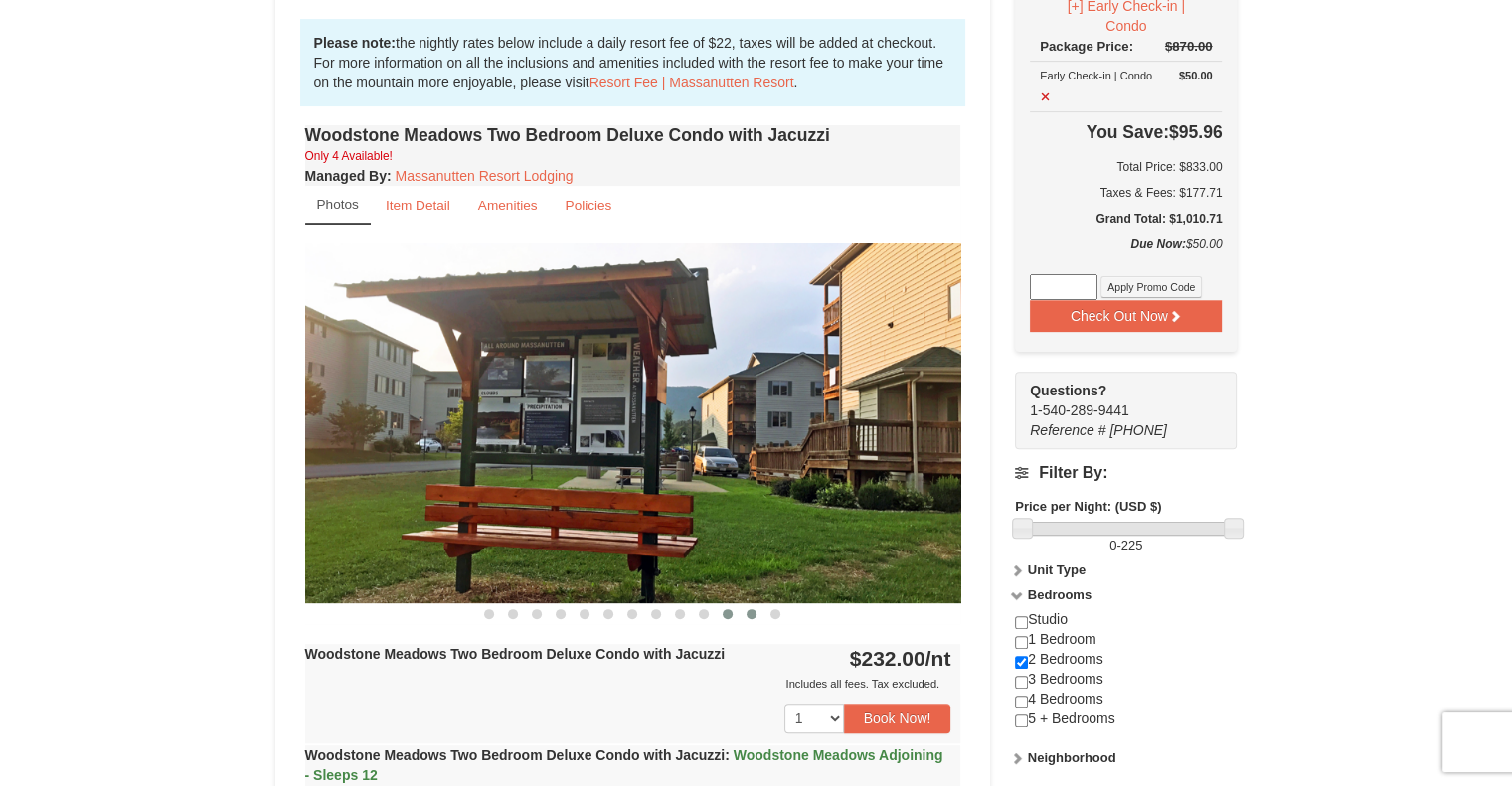 click at bounding box center (752, 614) 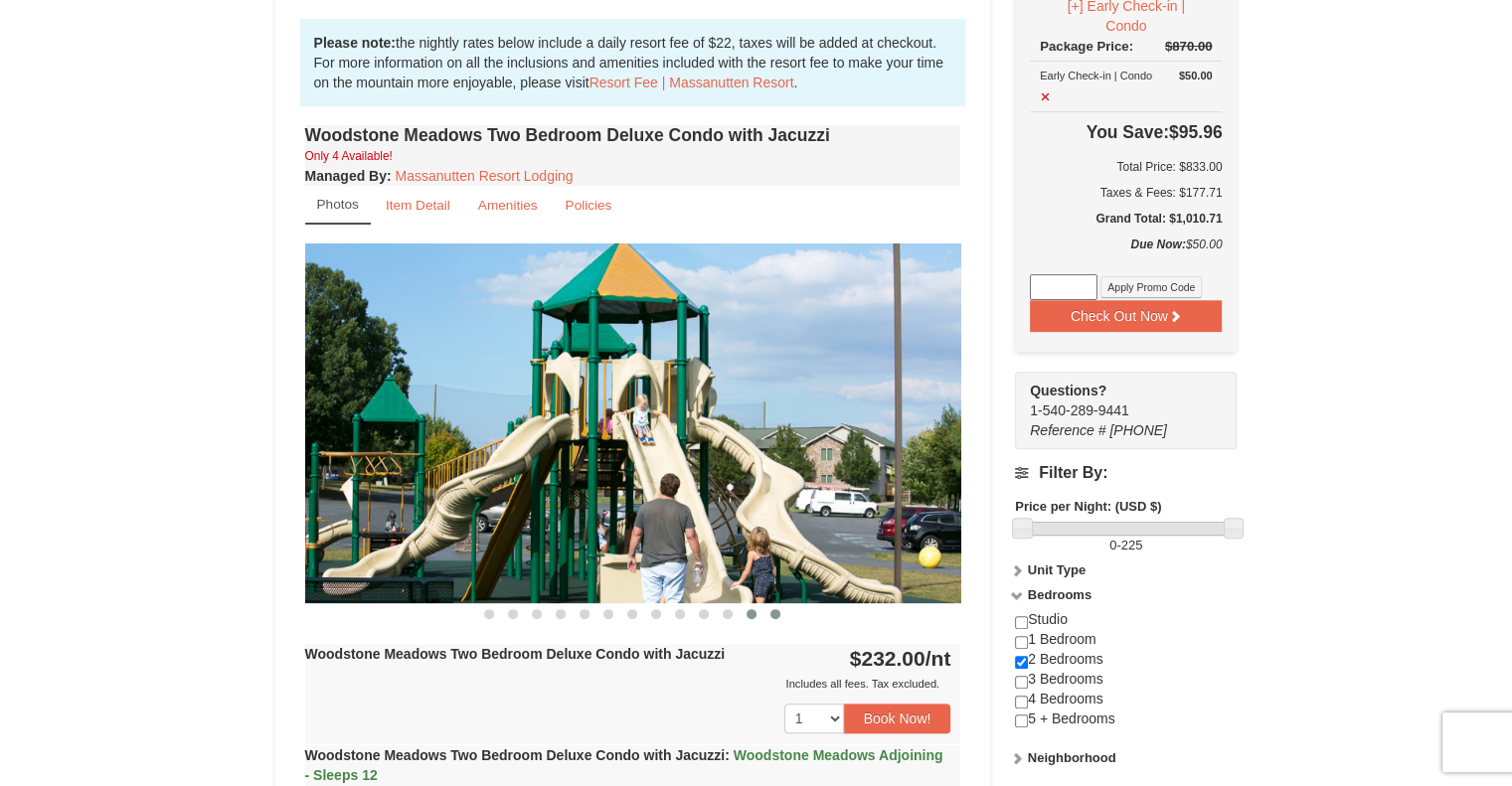 click at bounding box center [775, 614] 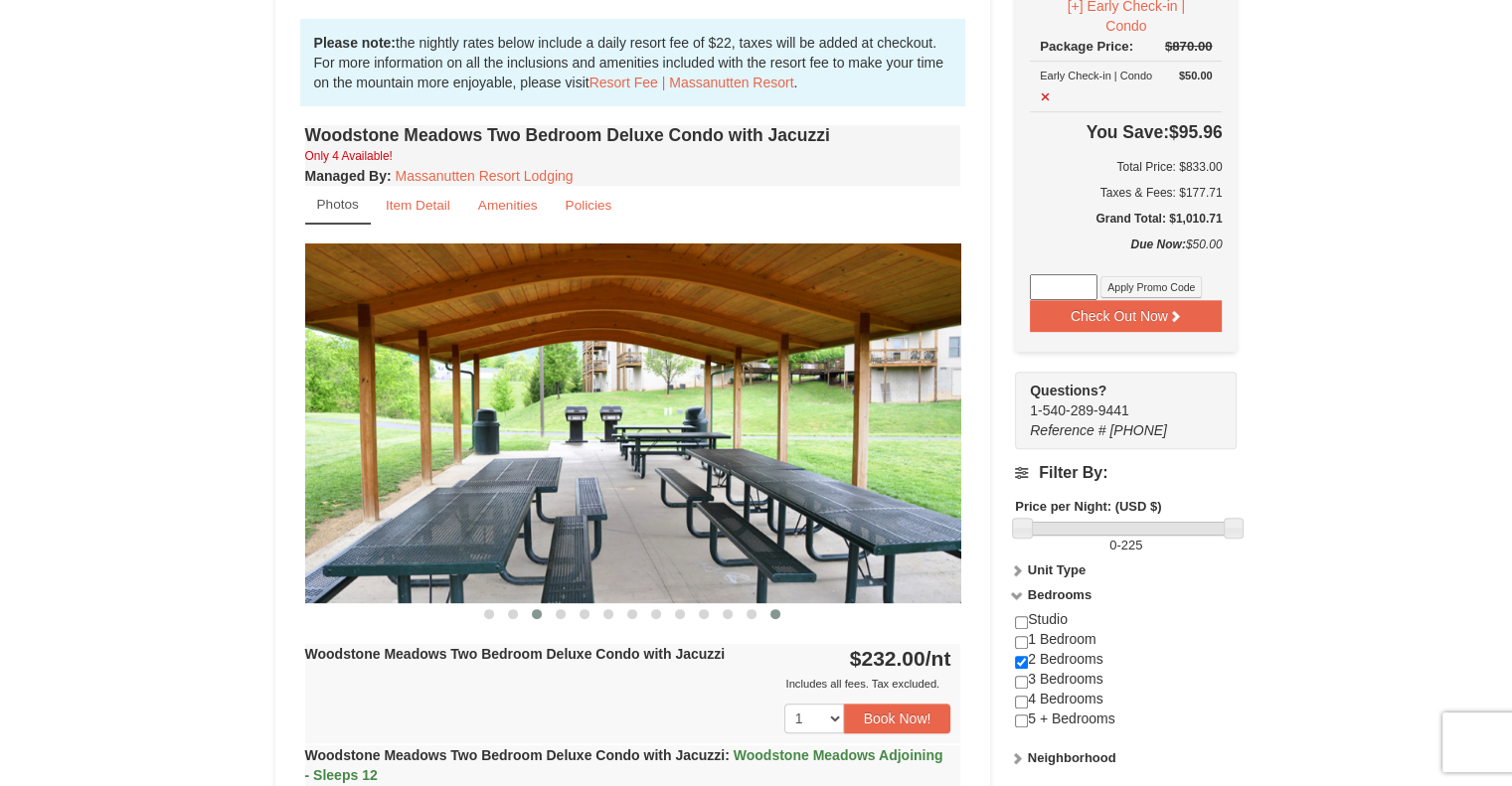 click at bounding box center [537, 614] 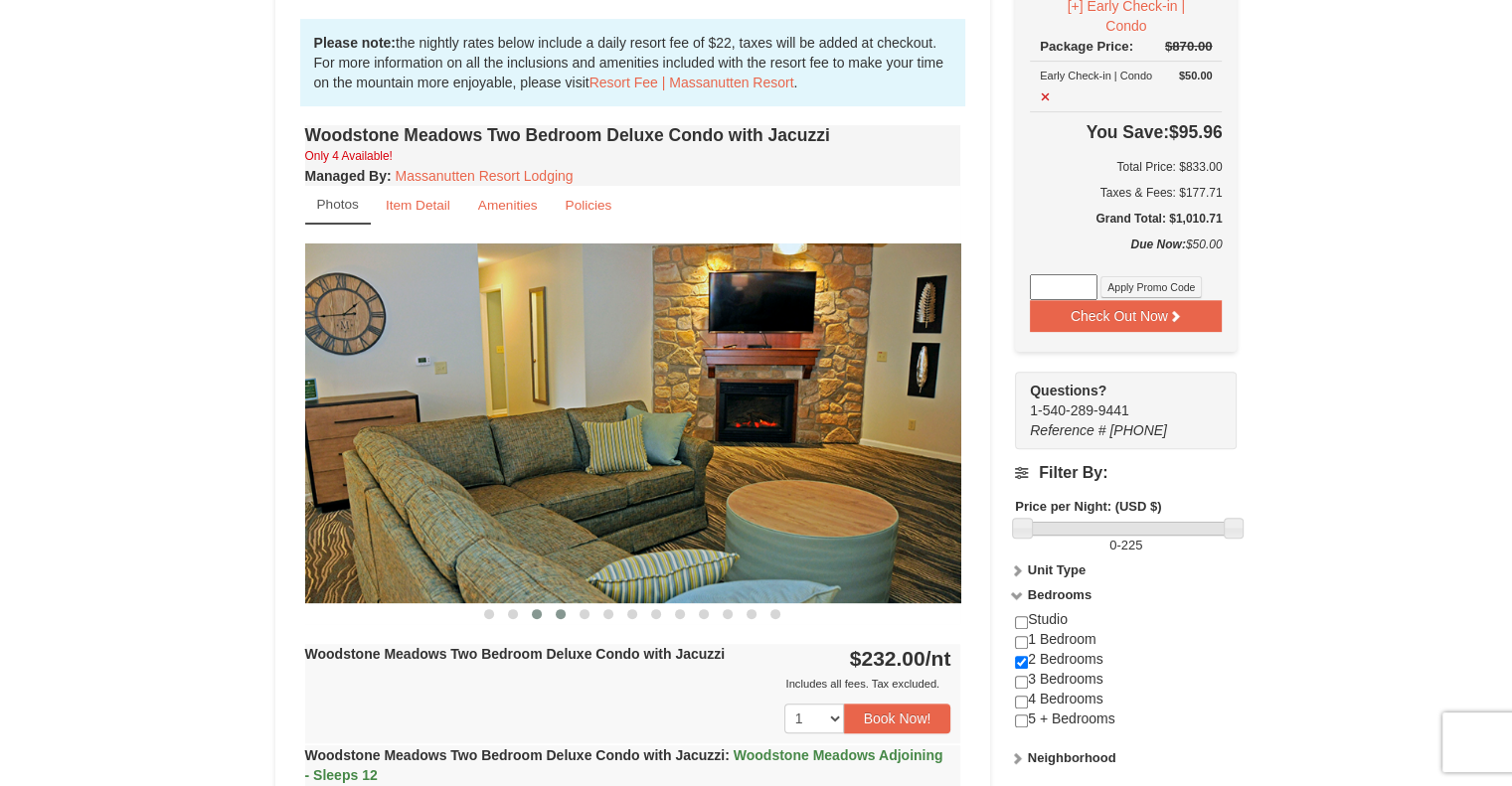 click at bounding box center (561, 614) 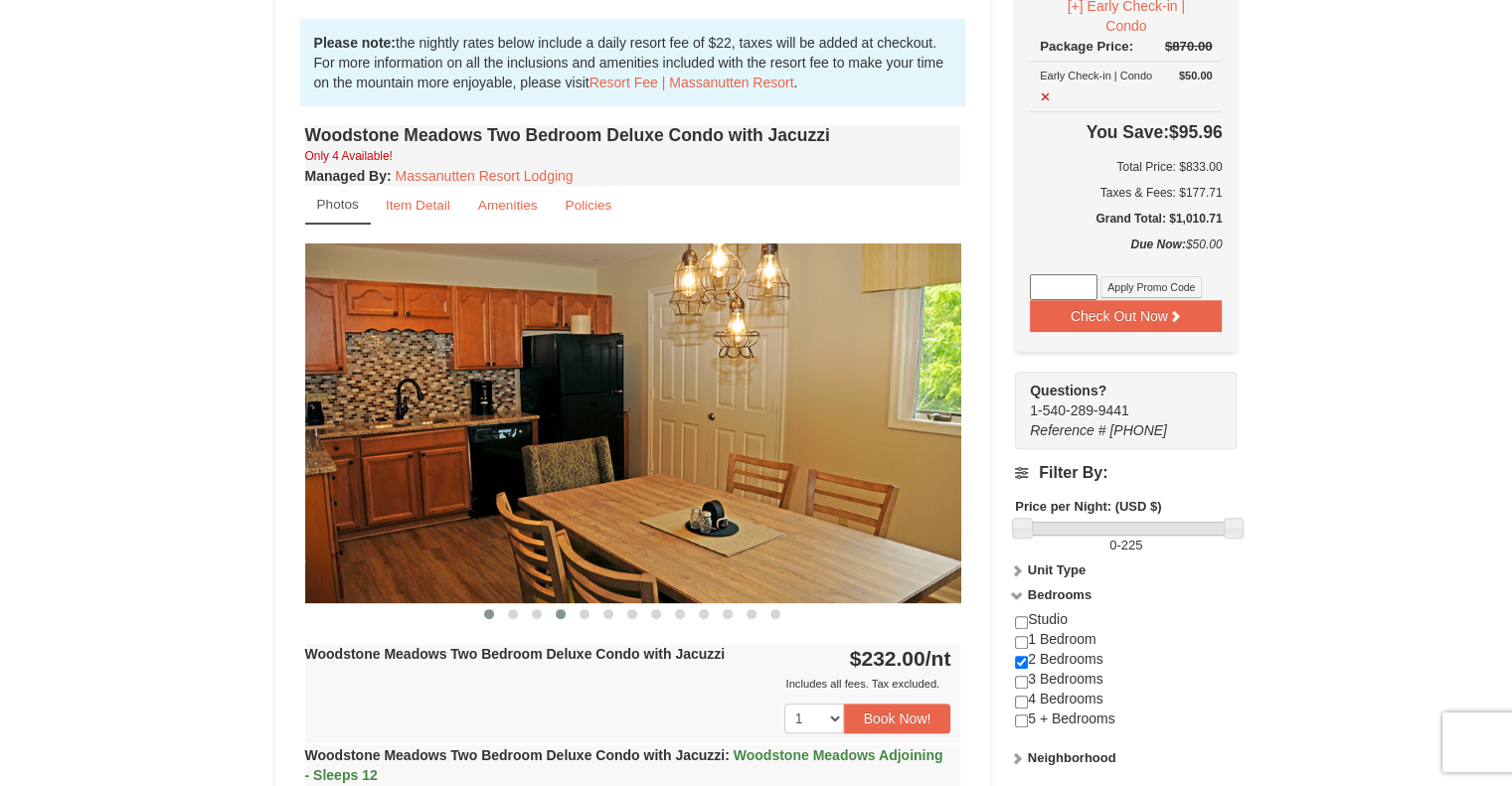 click at bounding box center (489, 614) 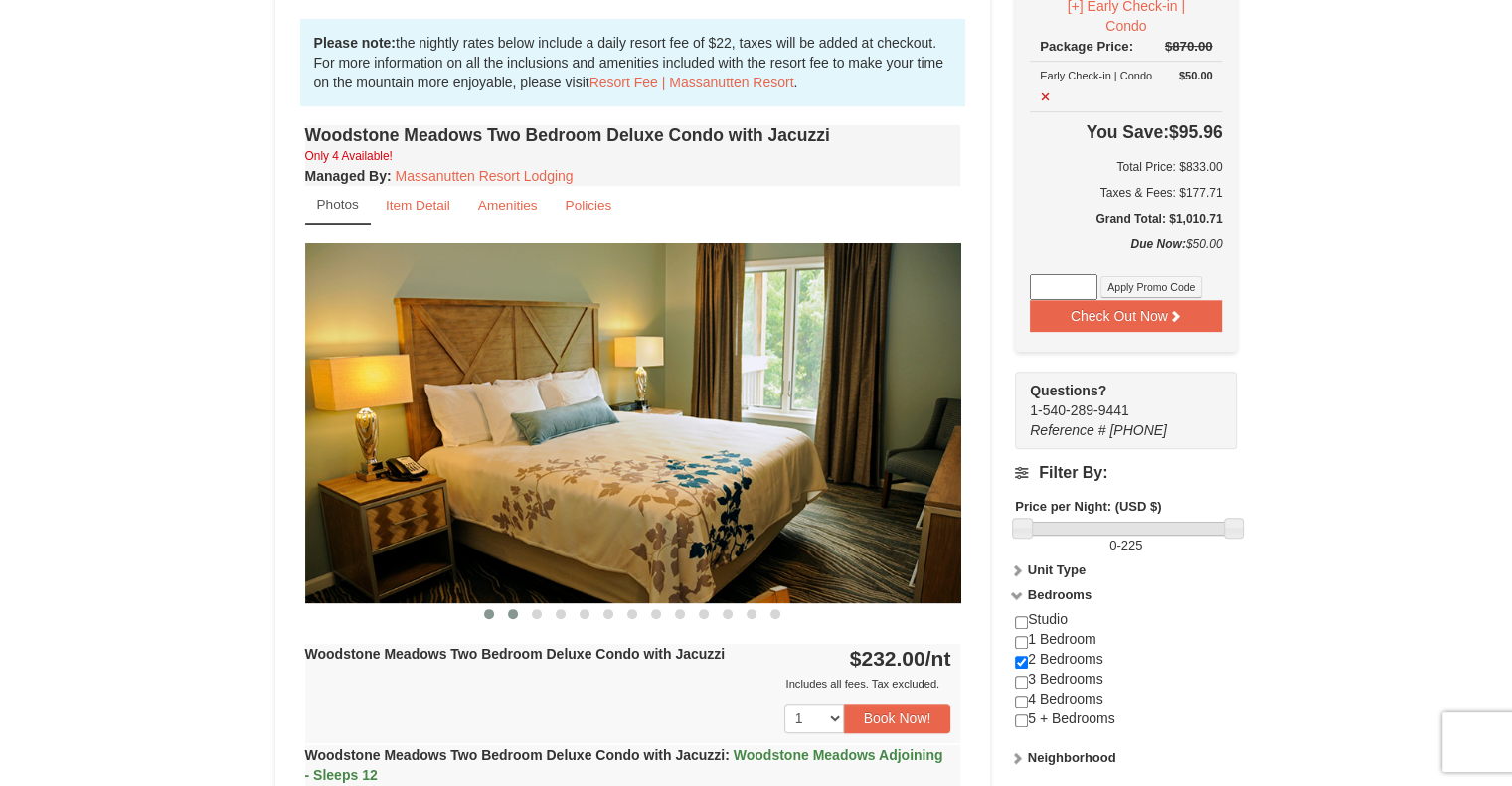 click at bounding box center [513, 614] 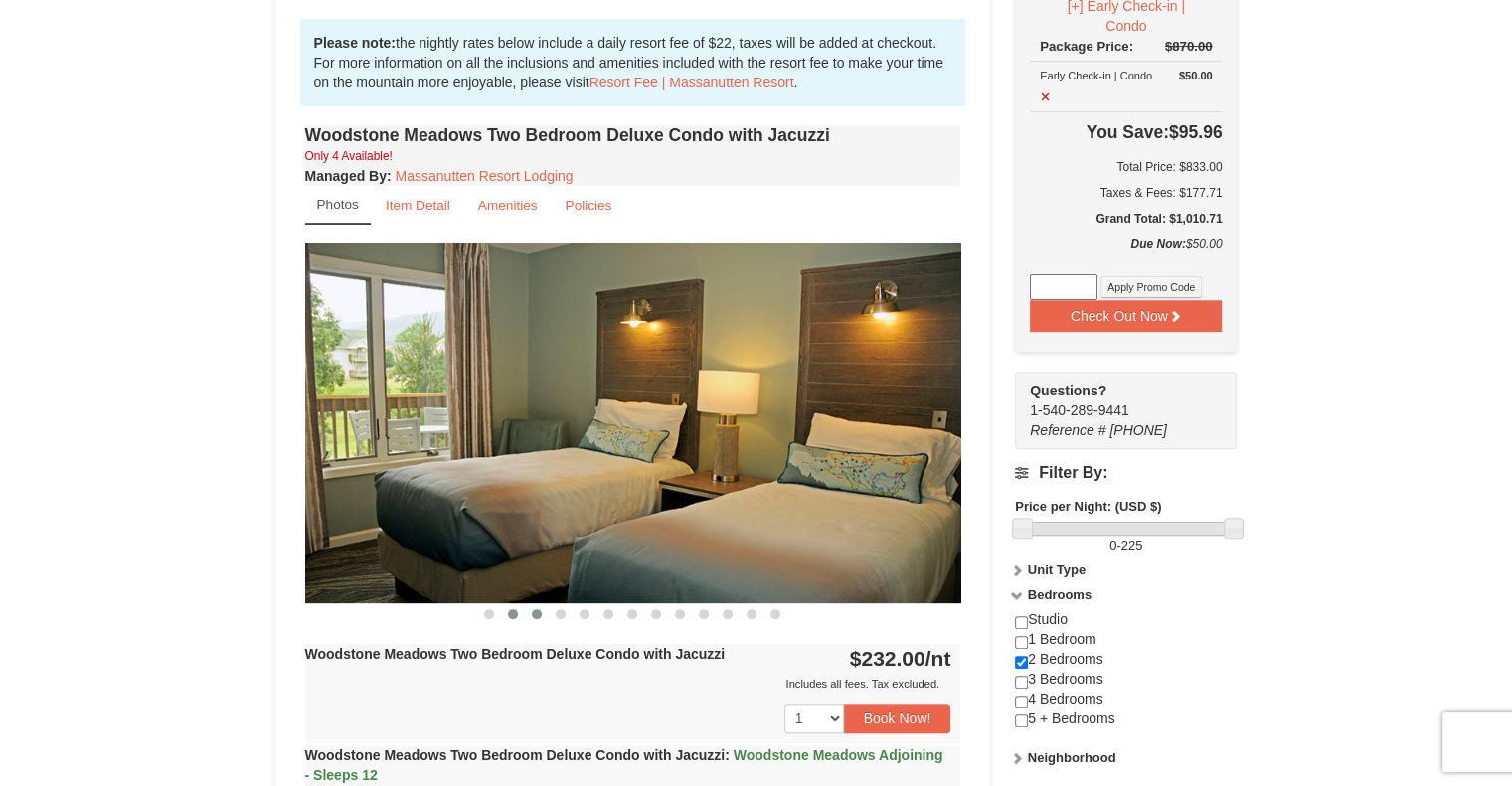 click at bounding box center (537, 614) 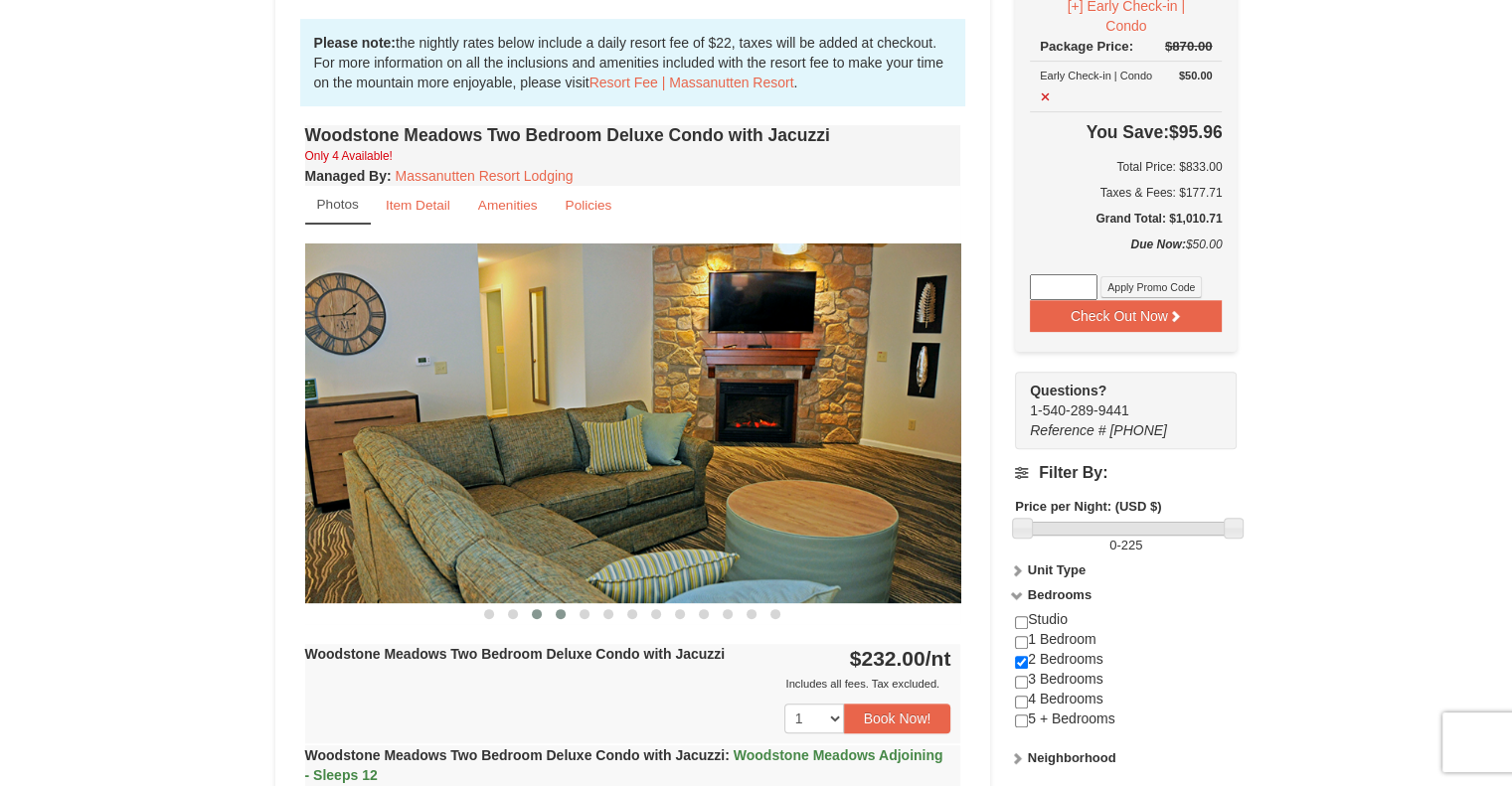 click at bounding box center [561, 614] 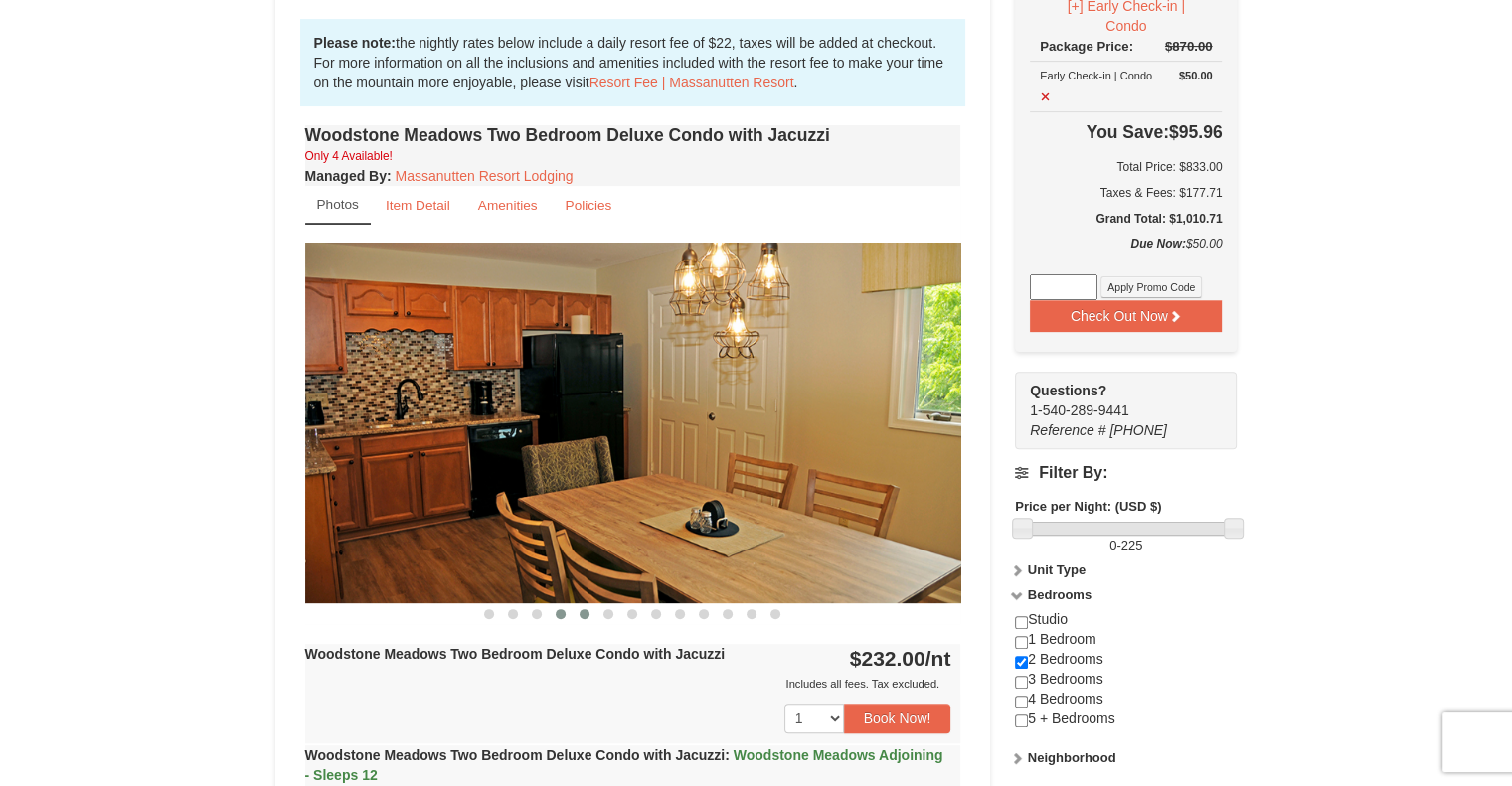 click at bounding box center [585, 614] 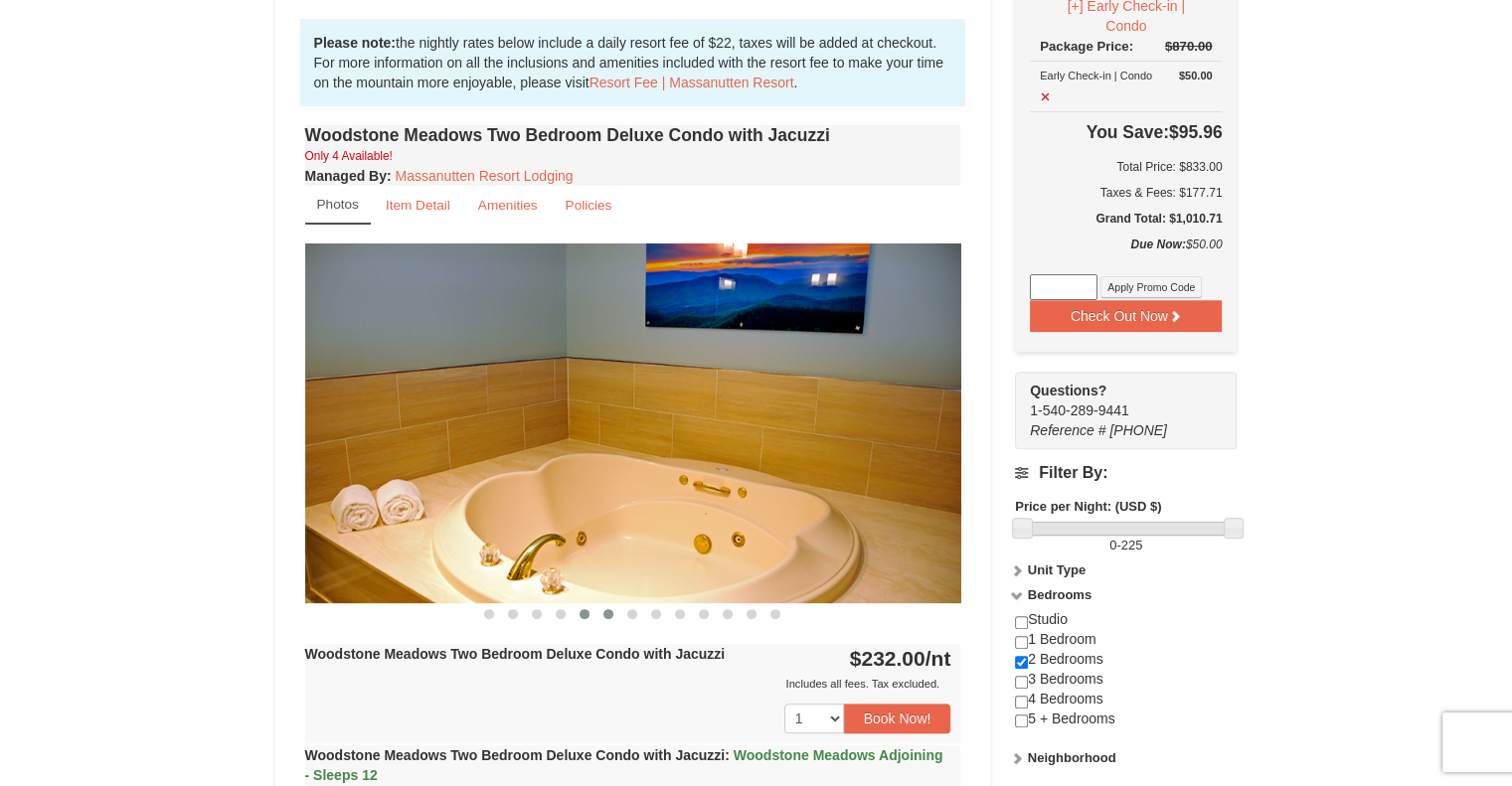 click at bounding box center (608, 614) 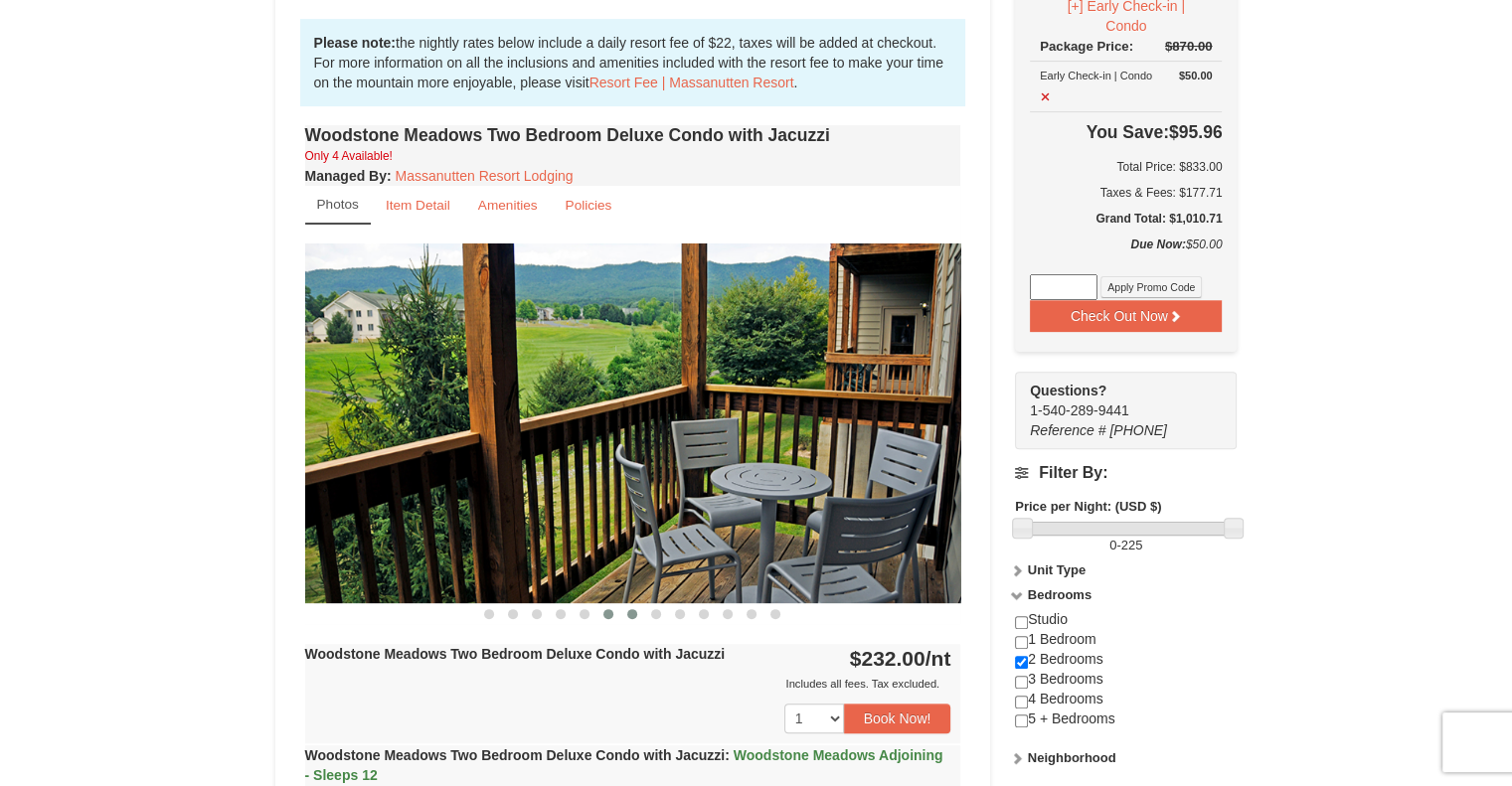 click at bounding box center [632, 614] 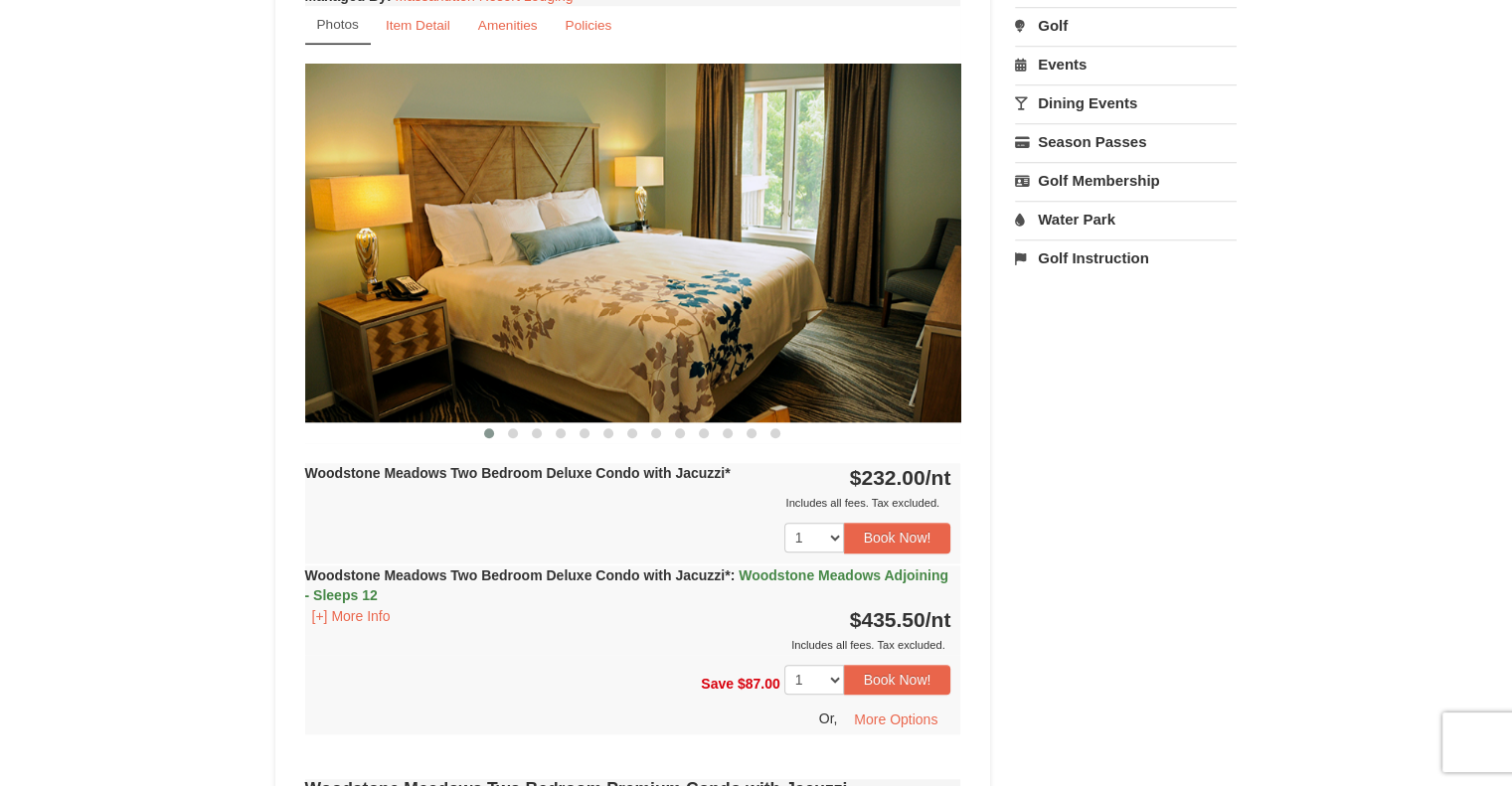 scroll, scrollTop: 1287, scrollLeft: 0, axis: vertical 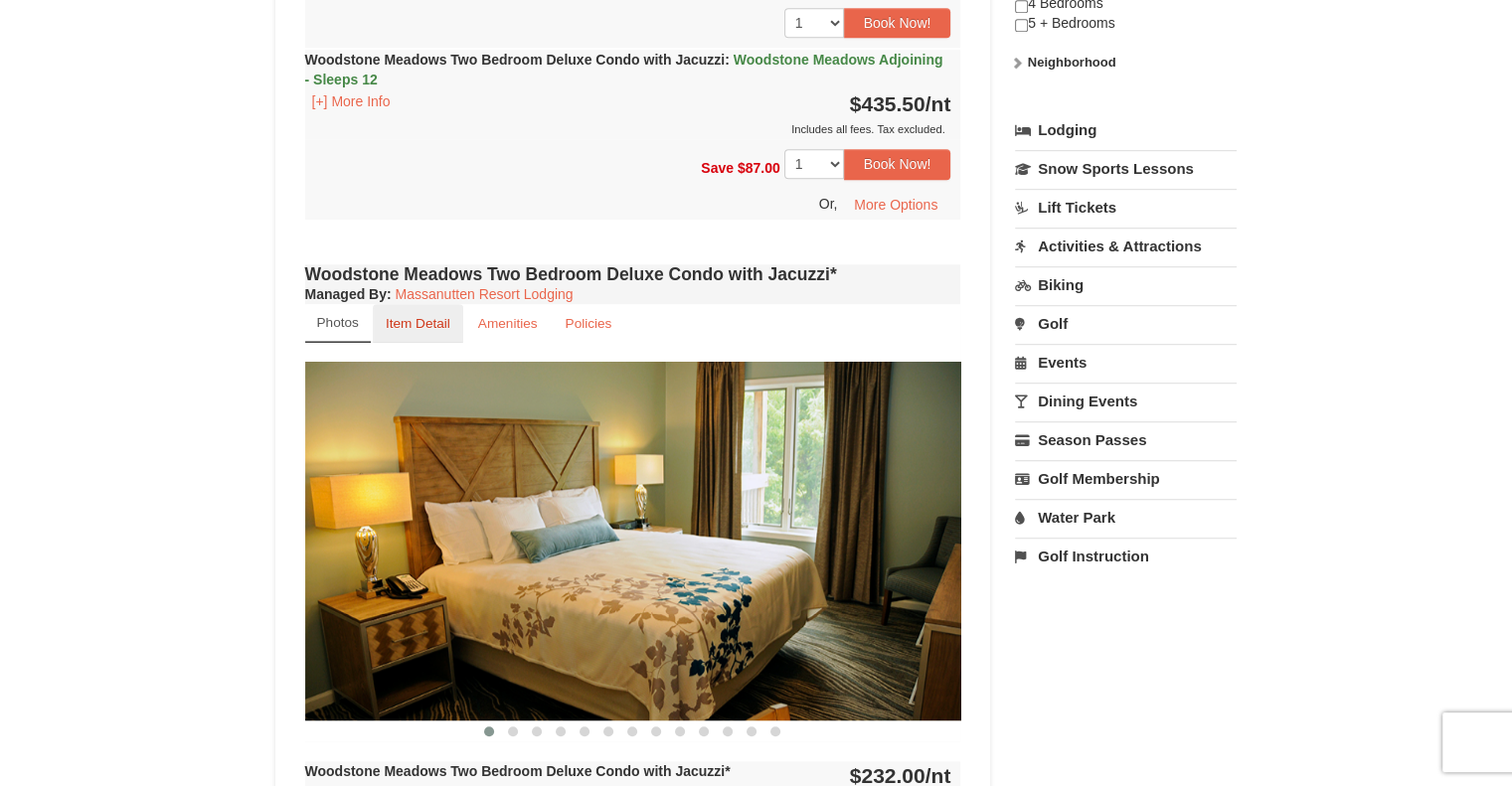 click on "Item Detail" at bounding box center [418, 323] 